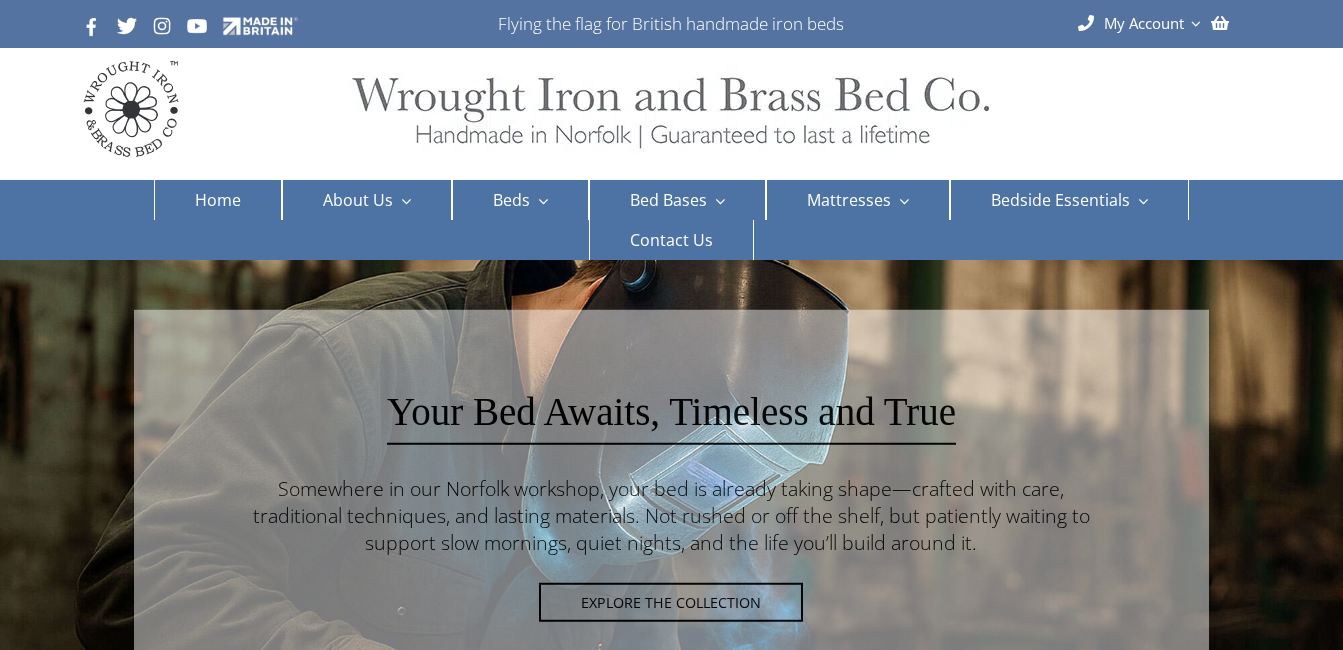 scroll, scrollTop: 0, scrollLeft: 0, axis: both 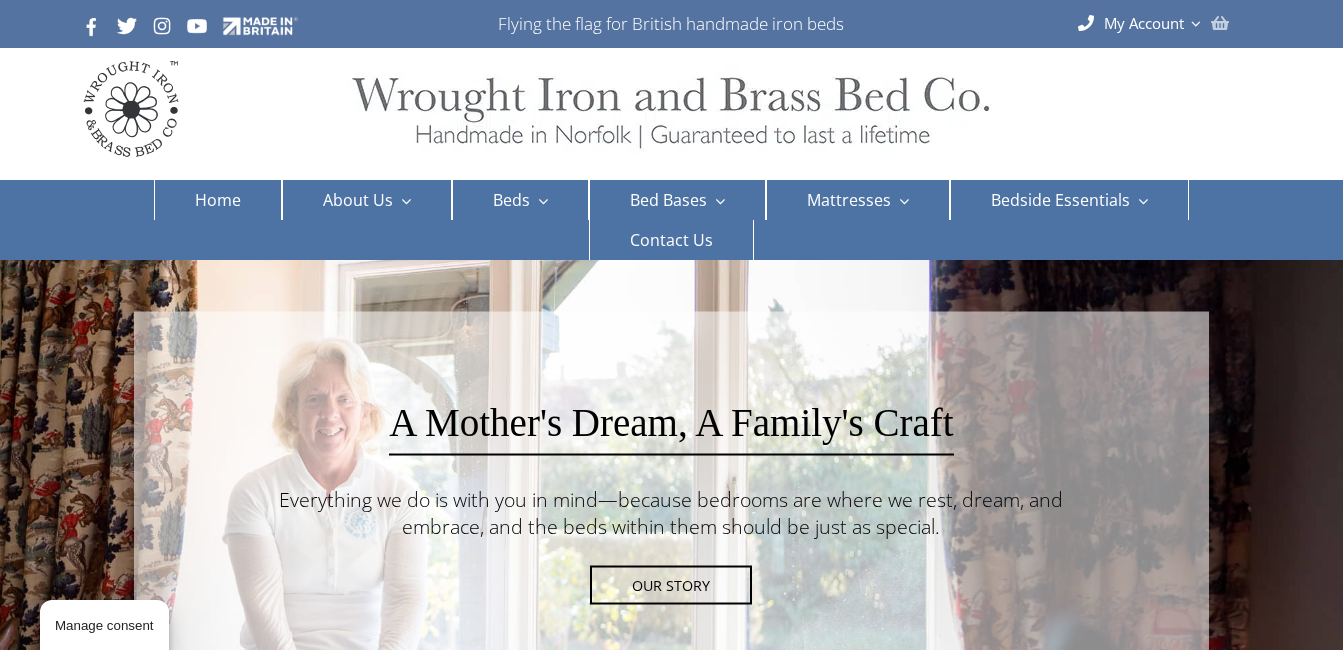 click at bounding box center (1220, 23) 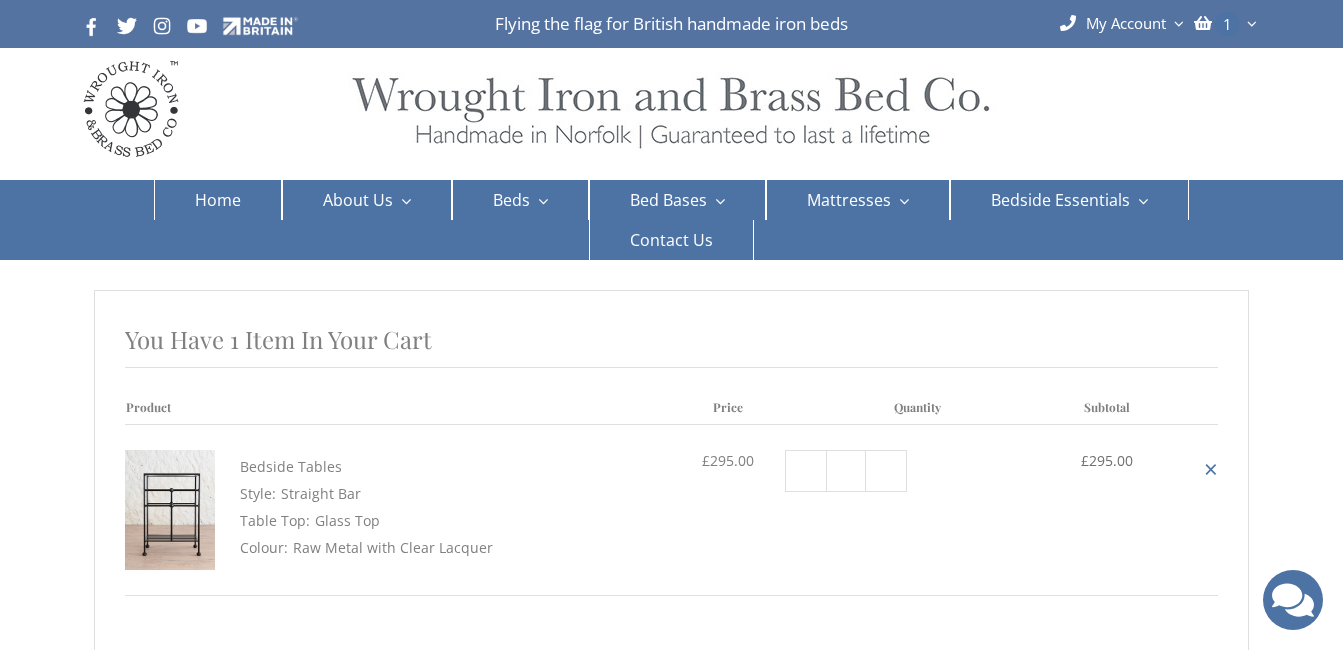 scroll, scrollTop: 0, scrollLeft: 0, axis: both 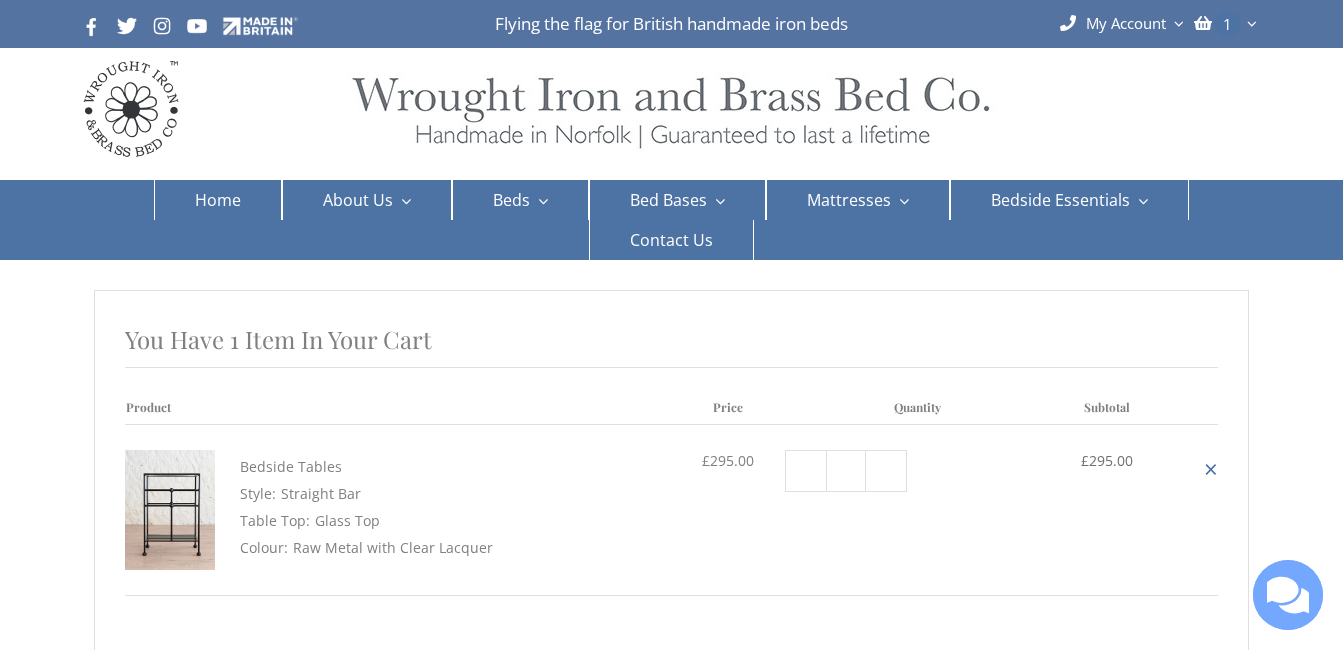 select on "**" 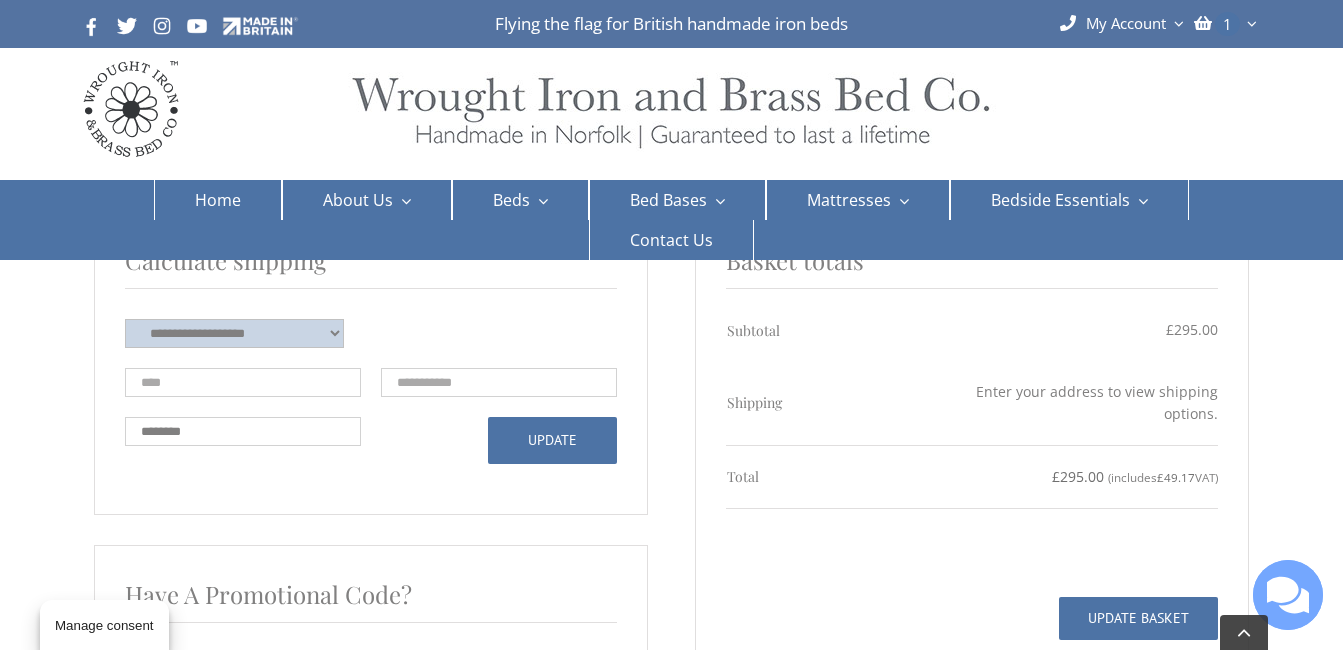 scroll, scrollTop: 520, scrollLeft: 0, axis: vertical 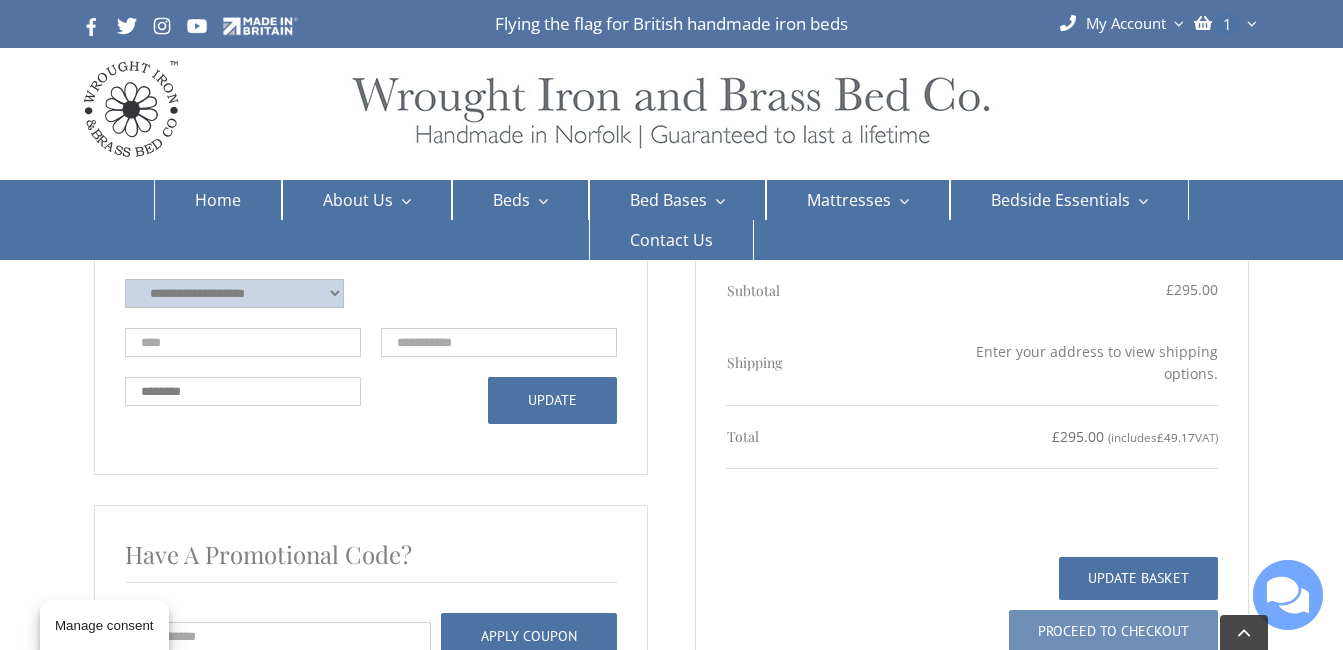 click on "Proceed to checkout" at bounding box center [1113, 631] 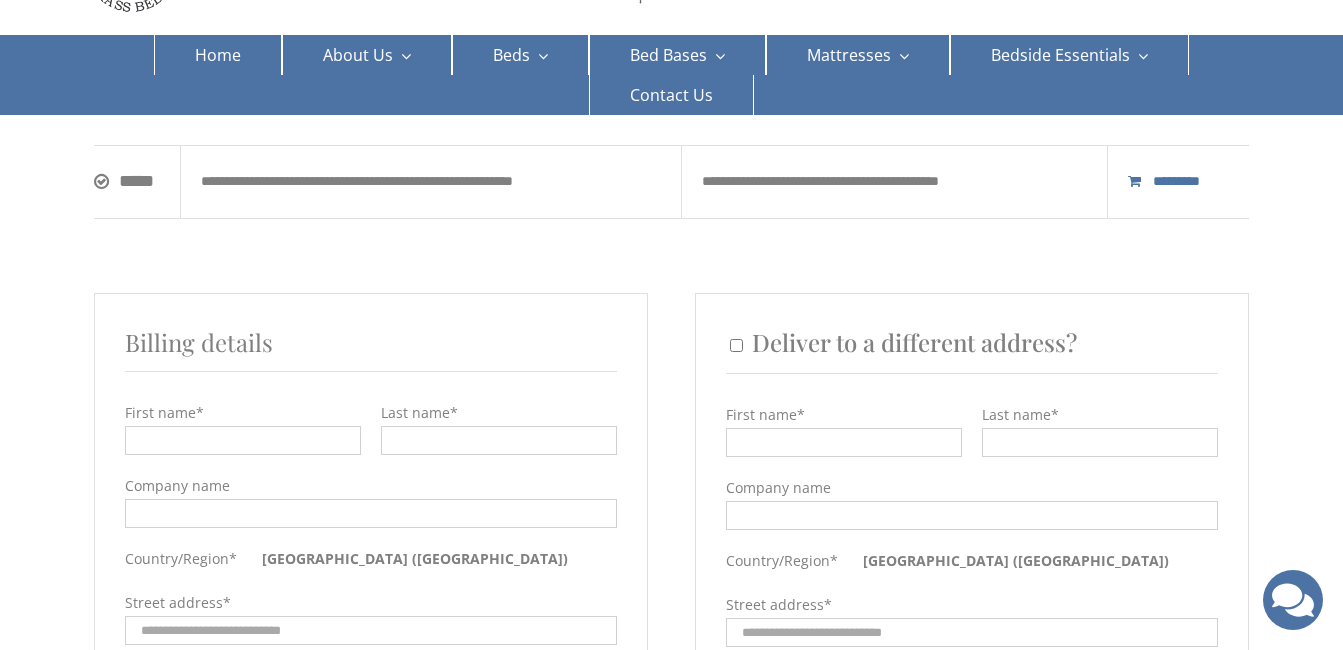 scroll, scrollTop: 160, scrollLeft: 0, axis: vertical 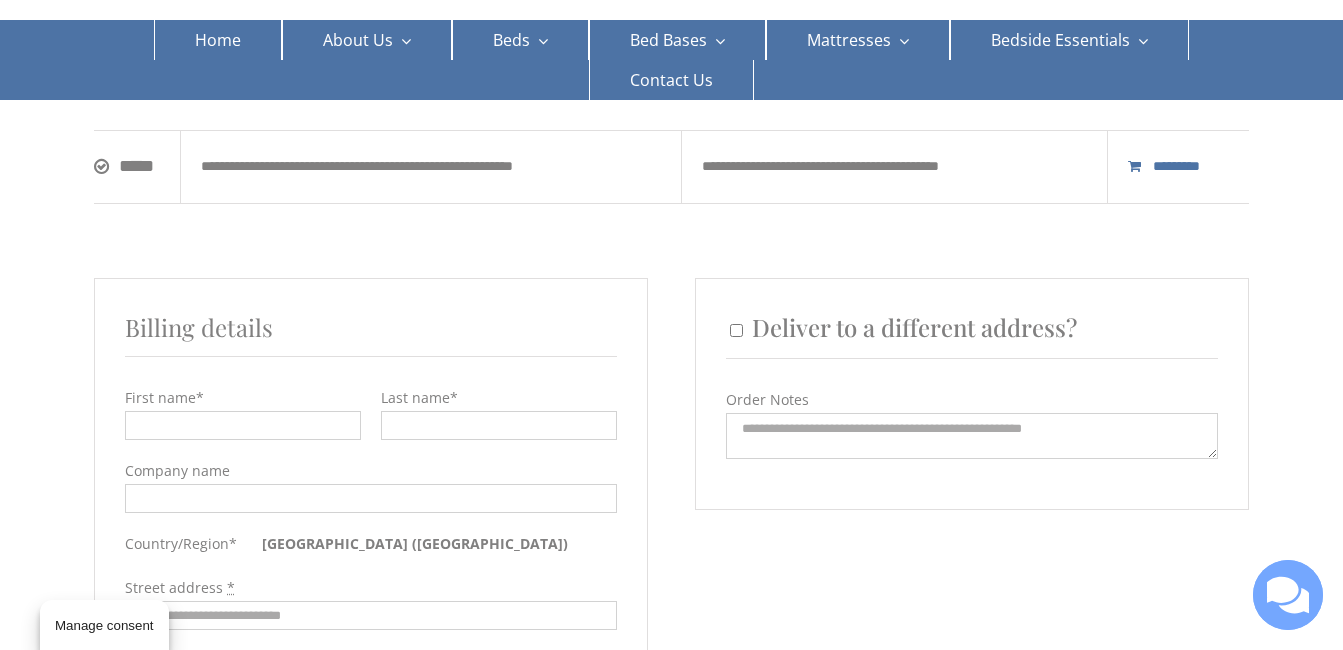 select on "**" 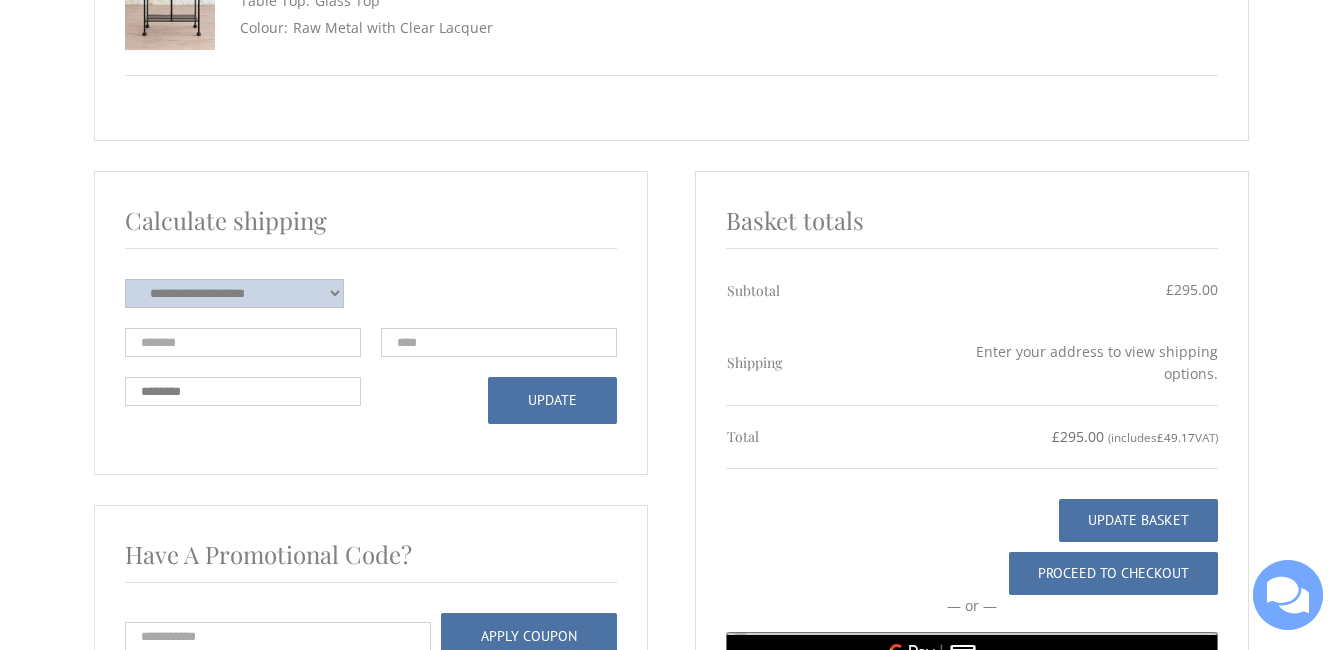 scroll, scrollTop: 520, scrollLeft: 0, axis: vertical 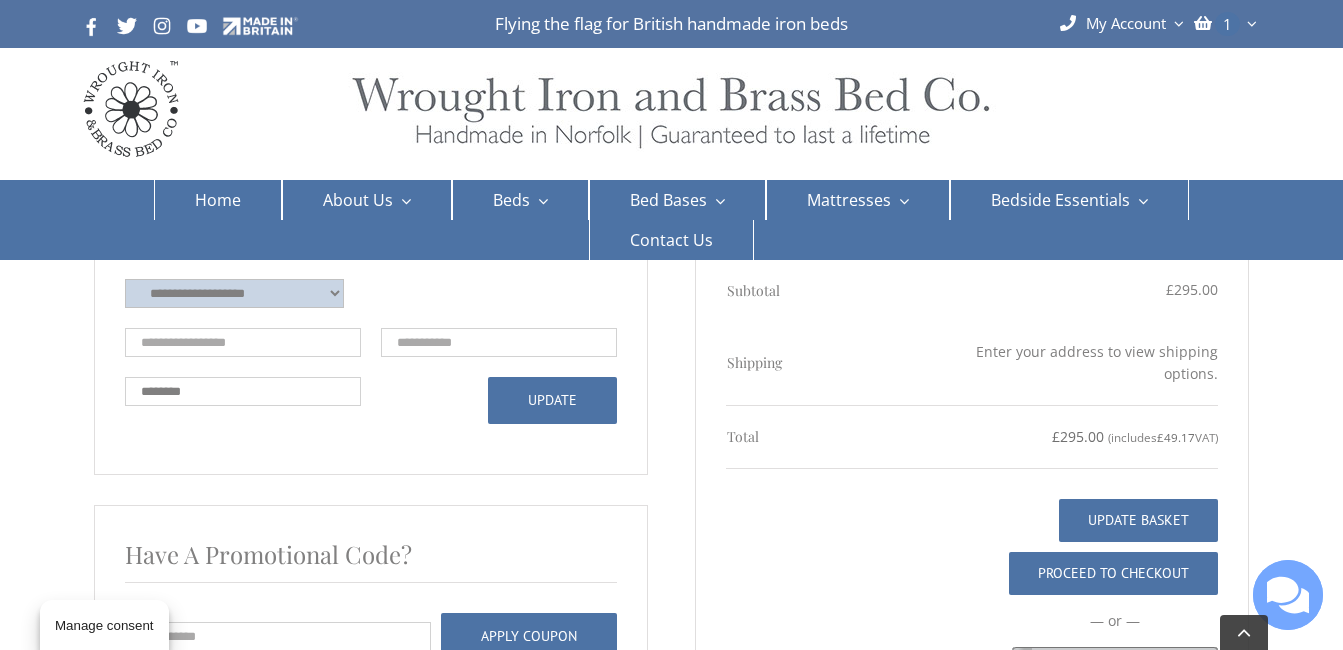 select on "**" 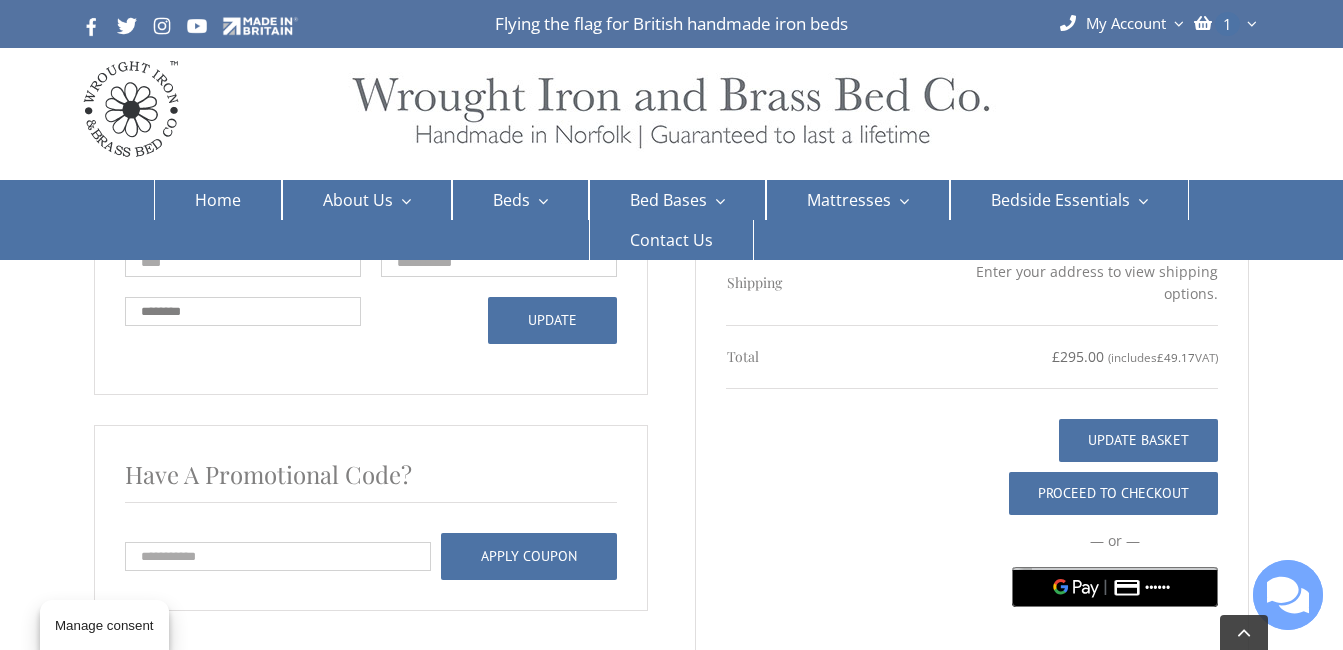 scroll, scrollTop: 640, scrollLeft: 0, axis: vertical 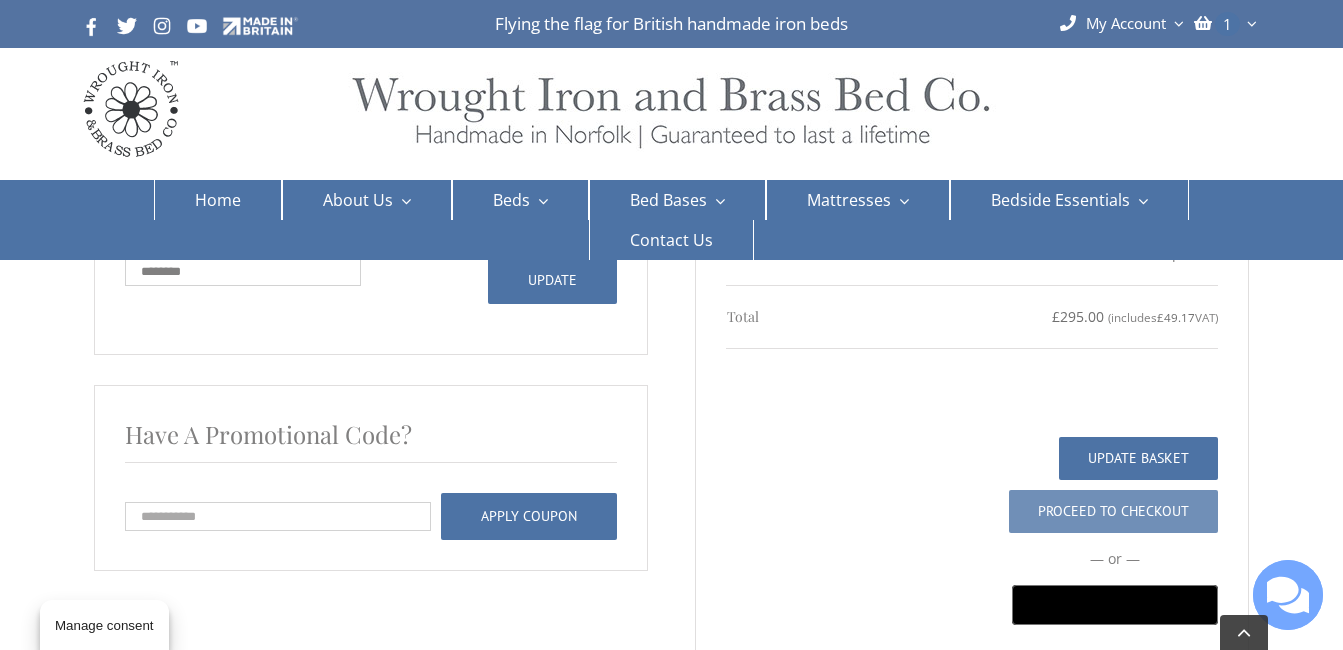 click on "Proceed to checkout" at bounding box center [1113, 511] 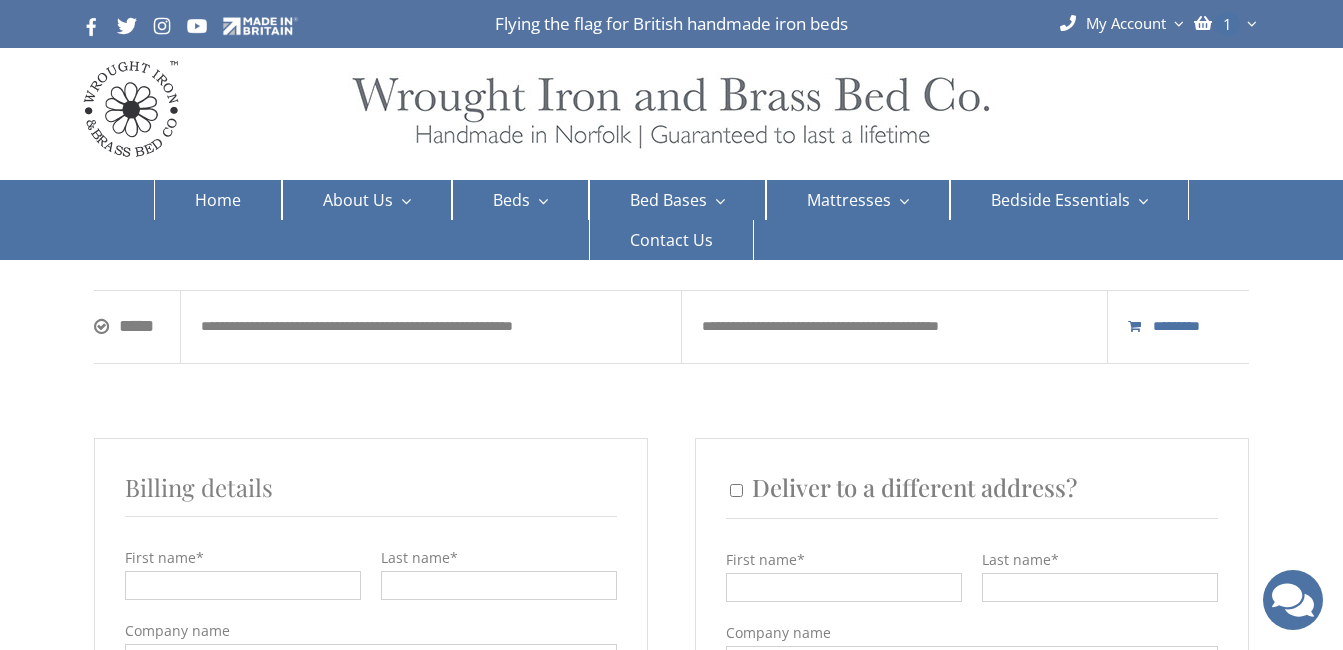 scroll, scrollTop: 0, scrollLeft: 0, axis: both 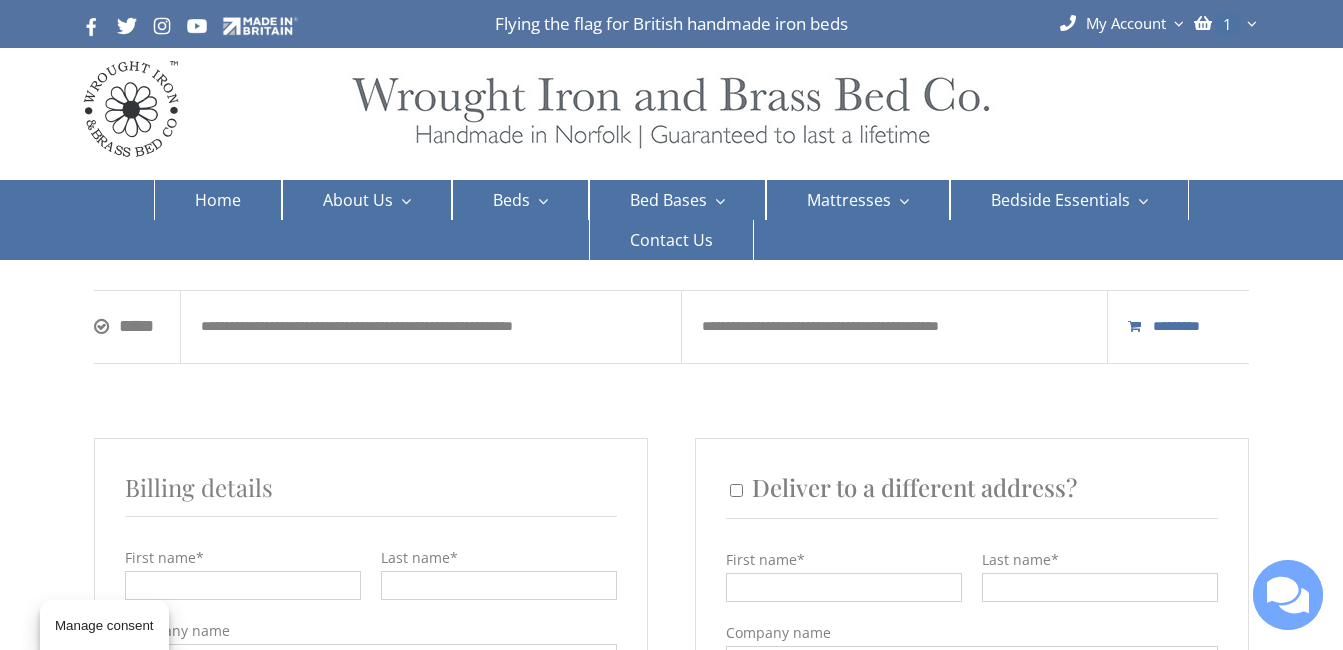 select on "**" 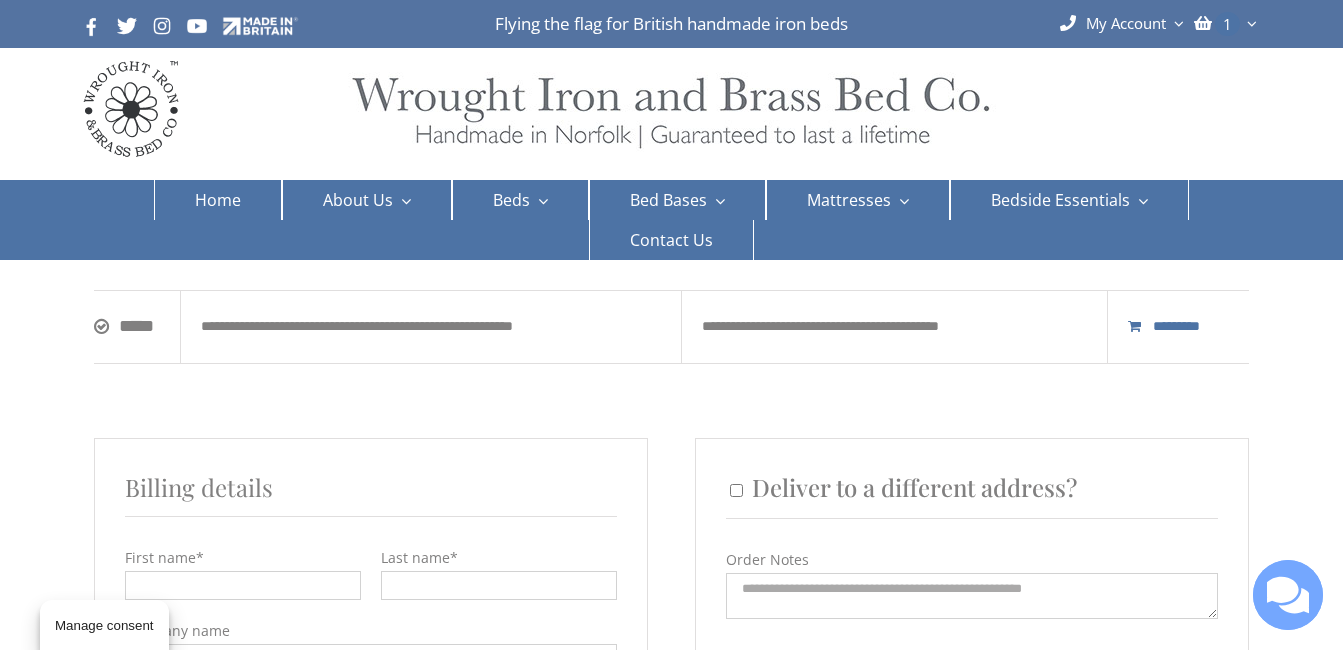 scroll, scrollTop: 280, scrollLeft: 0, axis: vertical 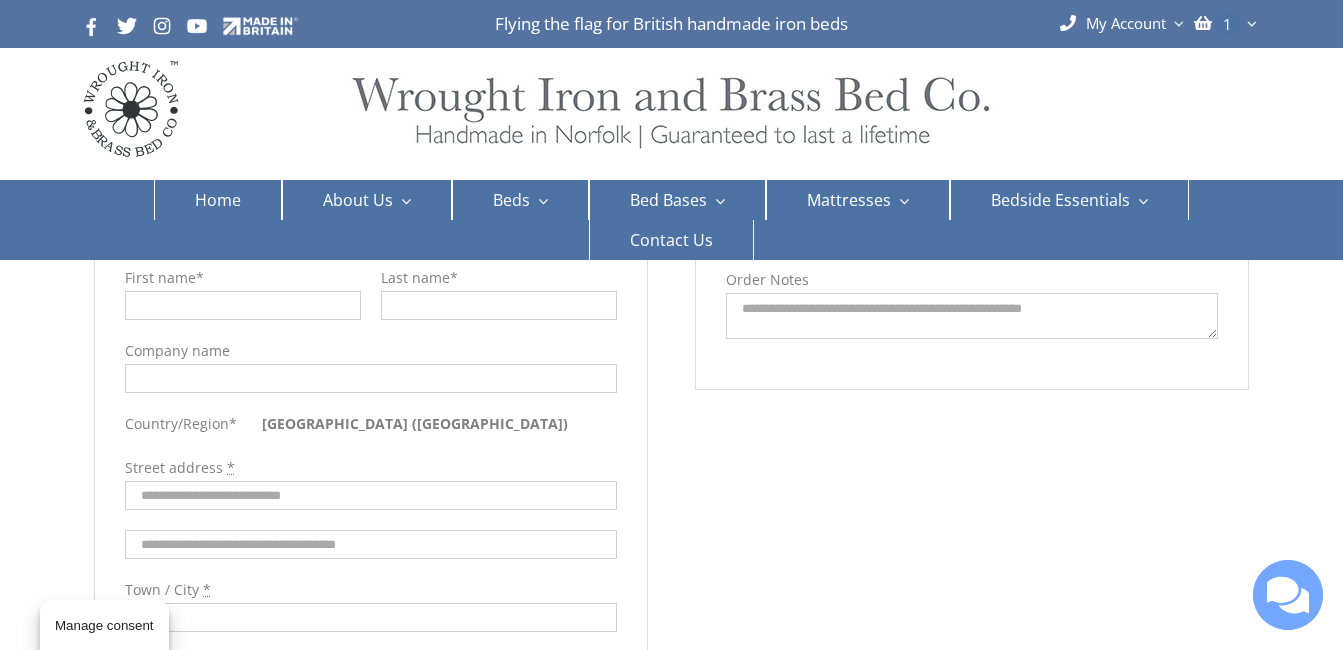 click on "First name  *" at bounding box center (243, 305) 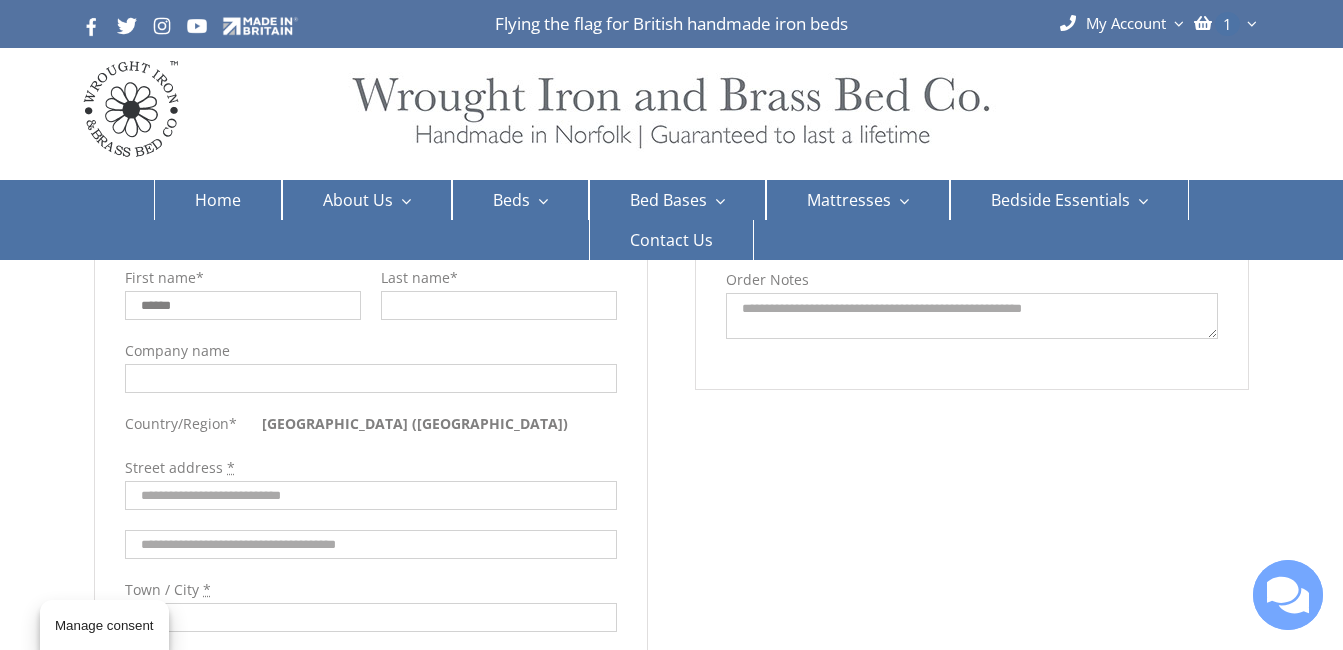 type on "******" 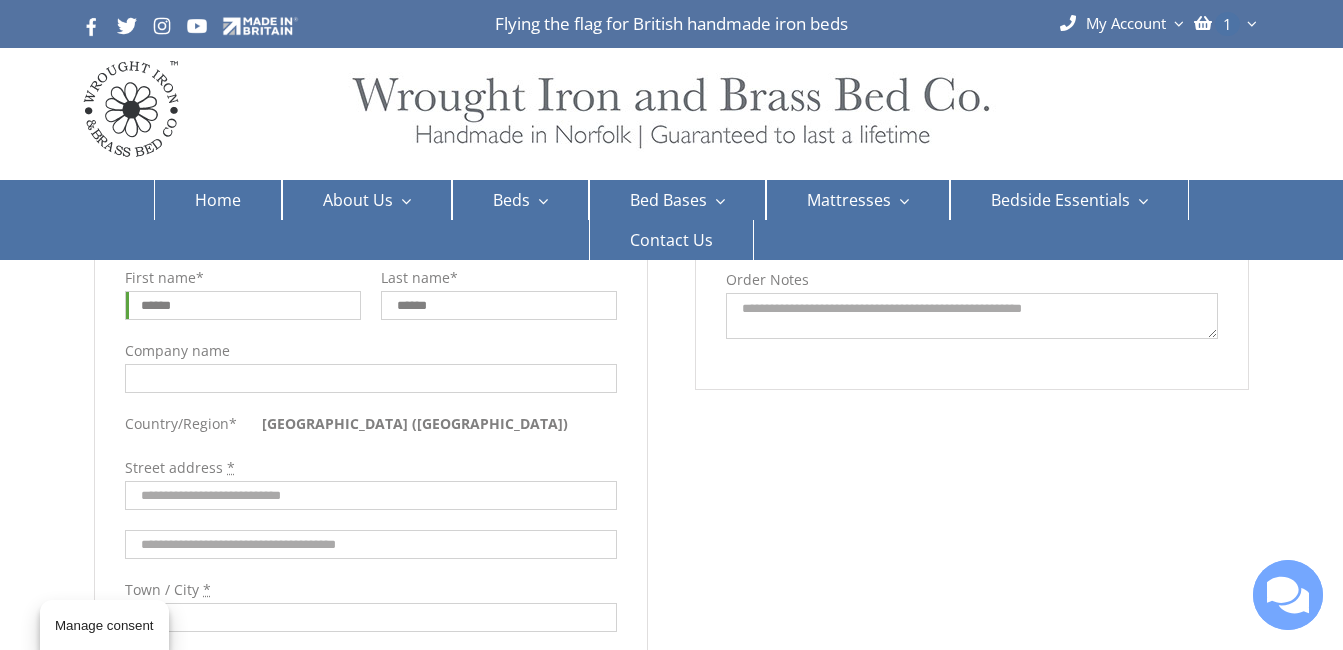 type on "******" 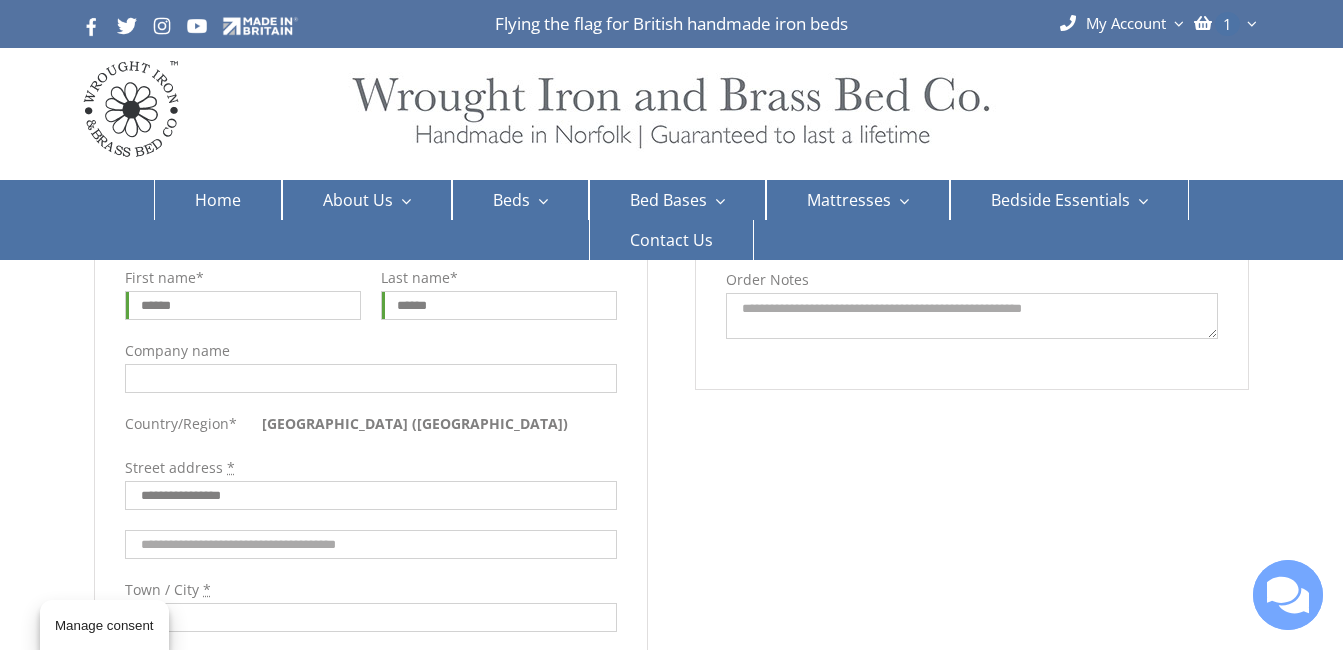 type on "**********" 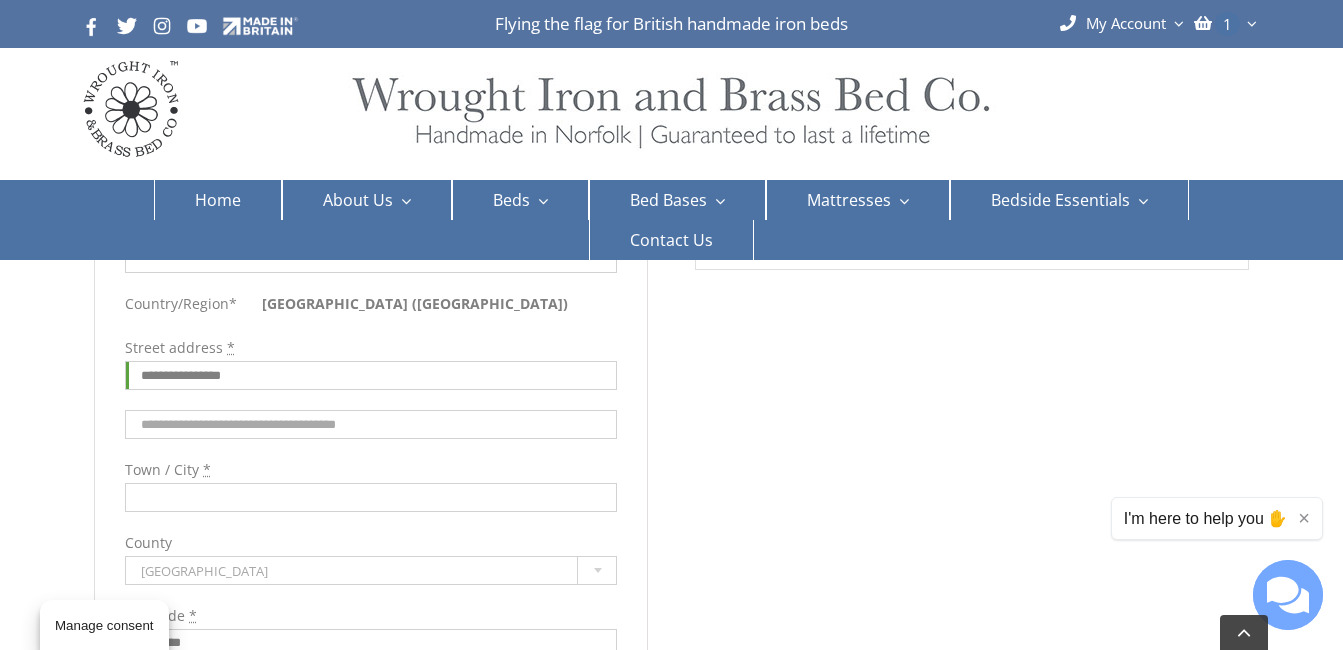 scroll, scrollTop: 440, scrollLeft: 0, axis: vertical 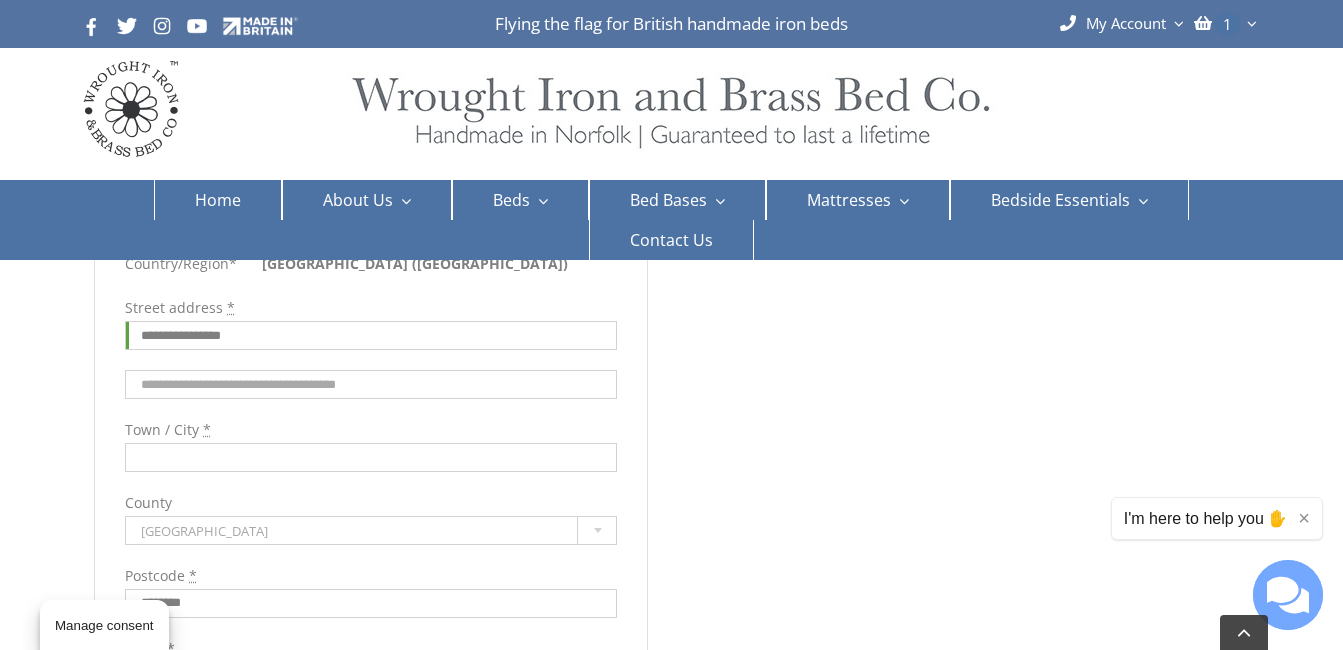click on "Town / City   *" at bounding box center (371, 457) 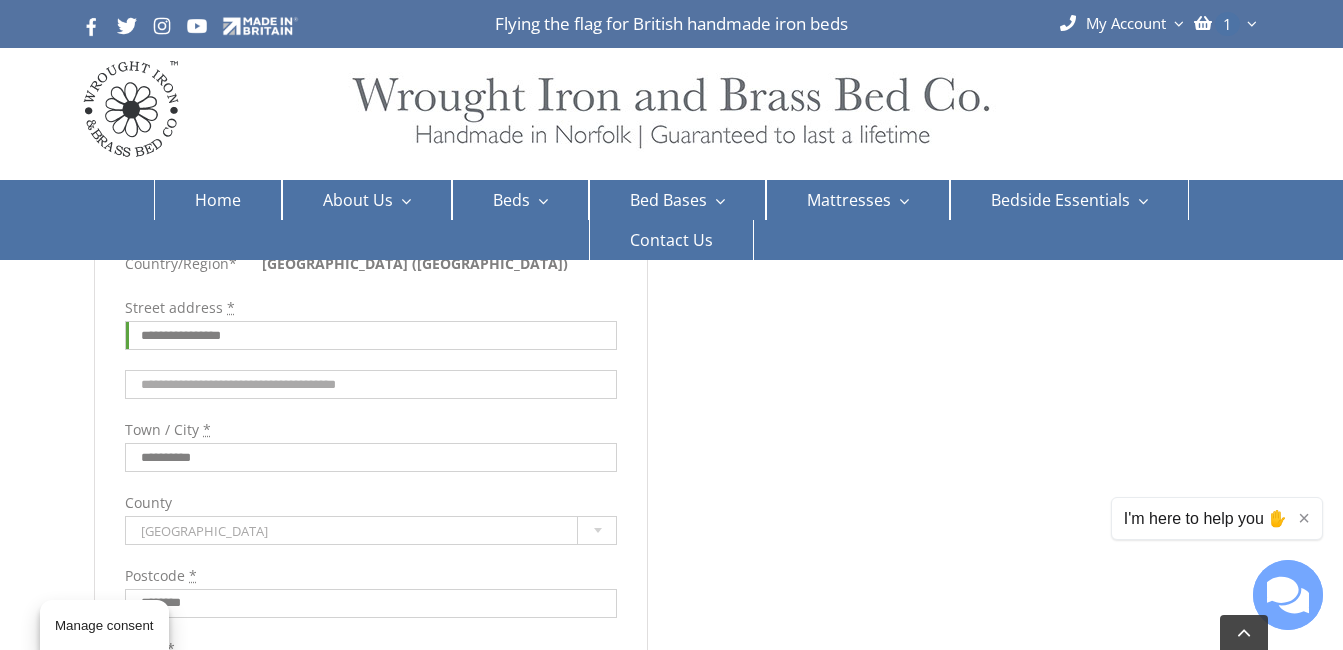 type on "**********" 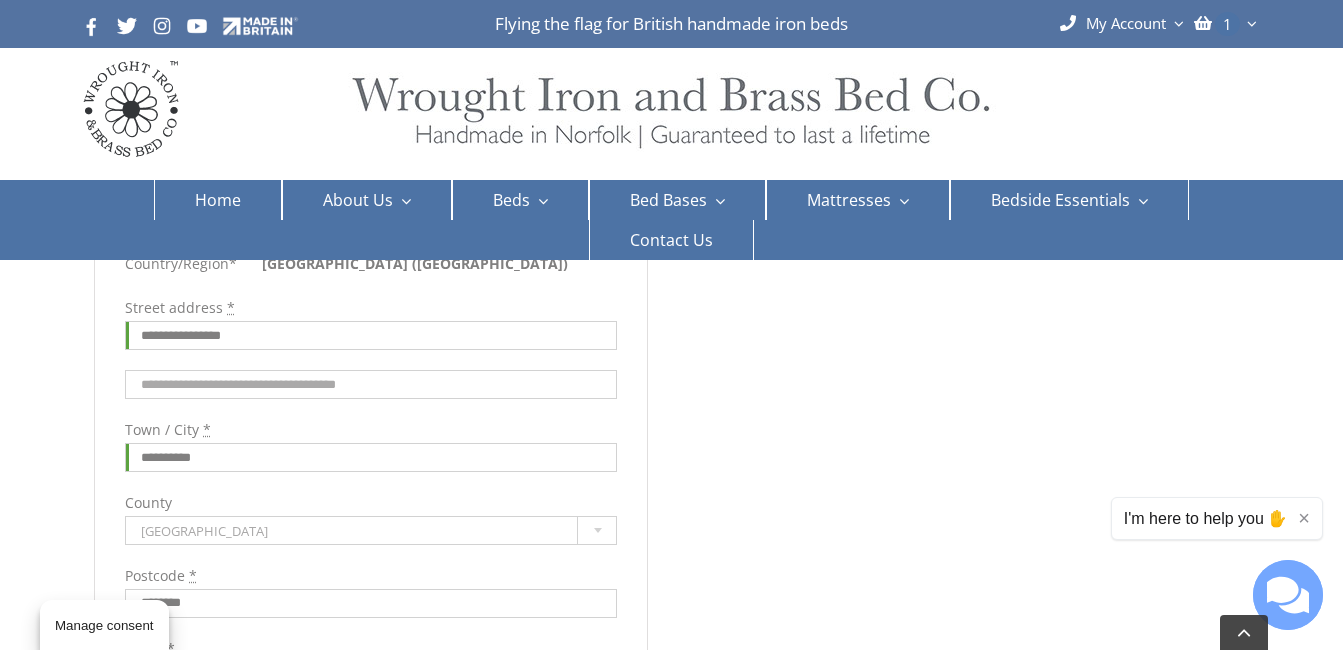 click at bounding box center (598, 530) 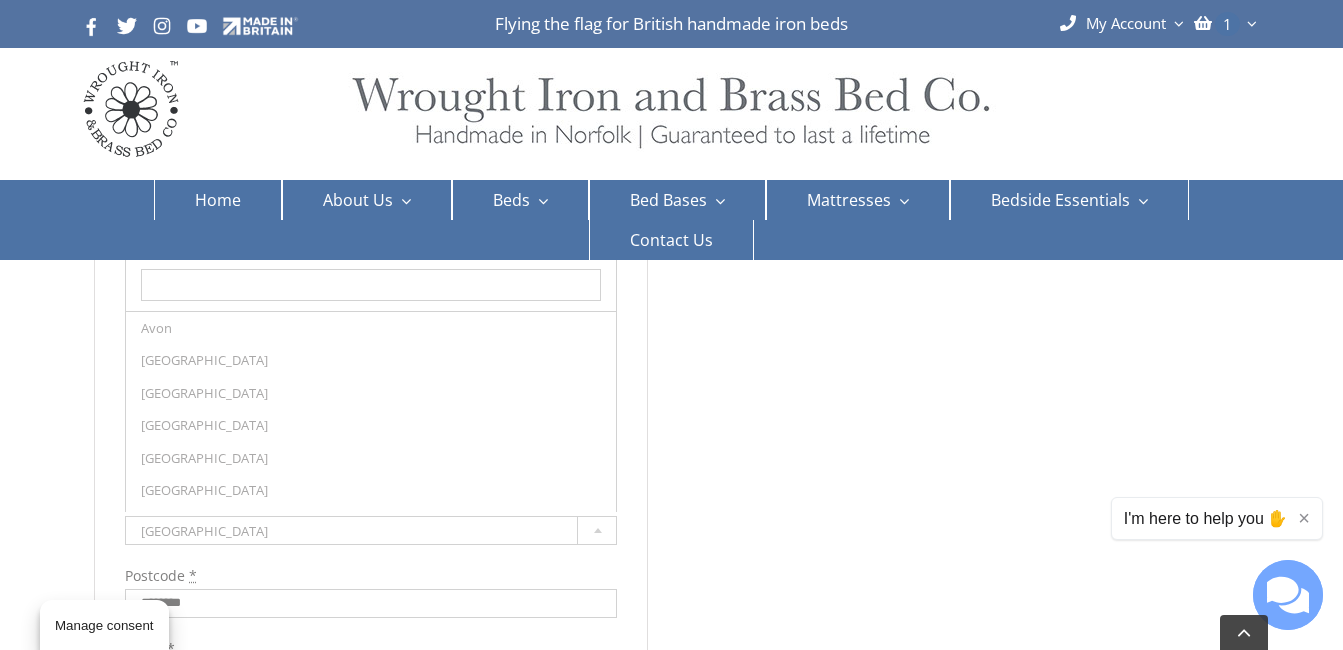 type 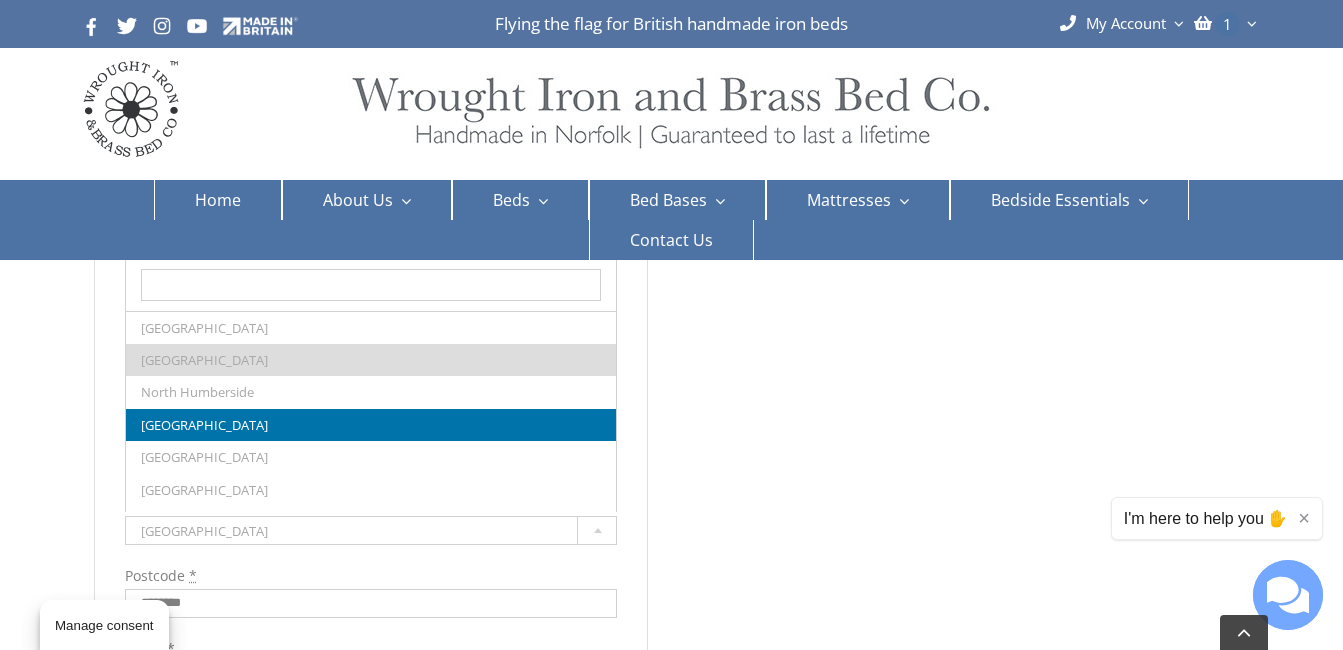 type 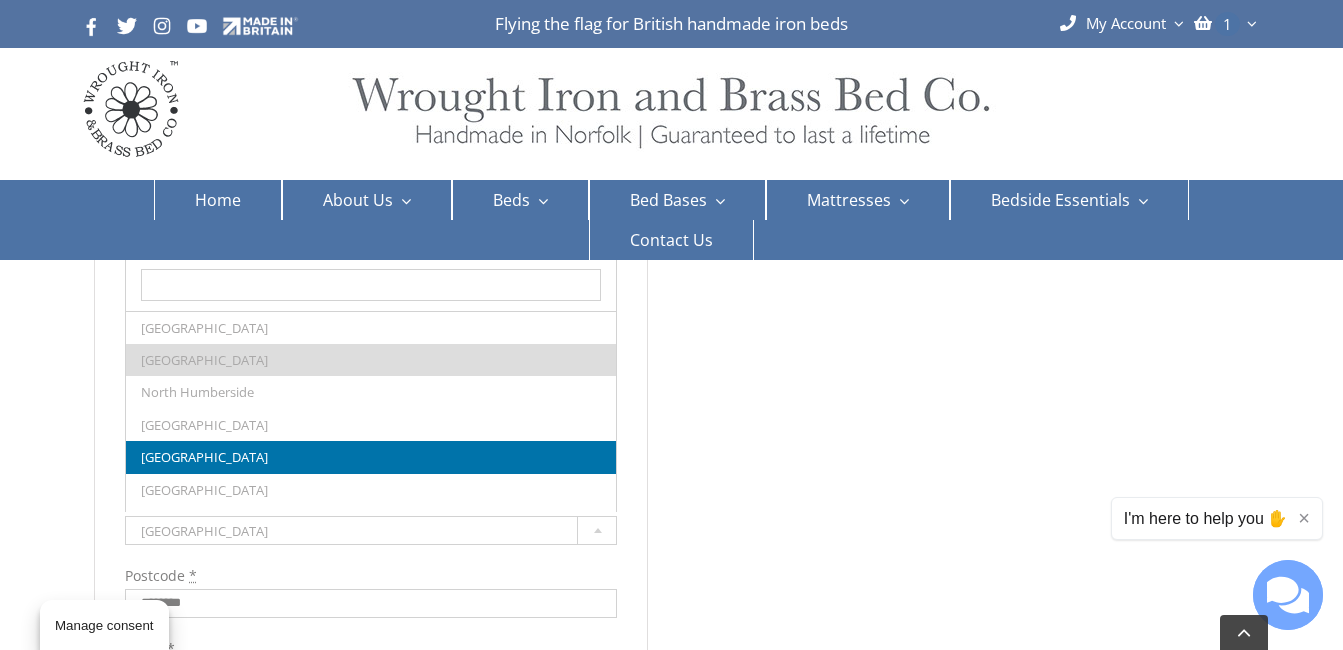 type 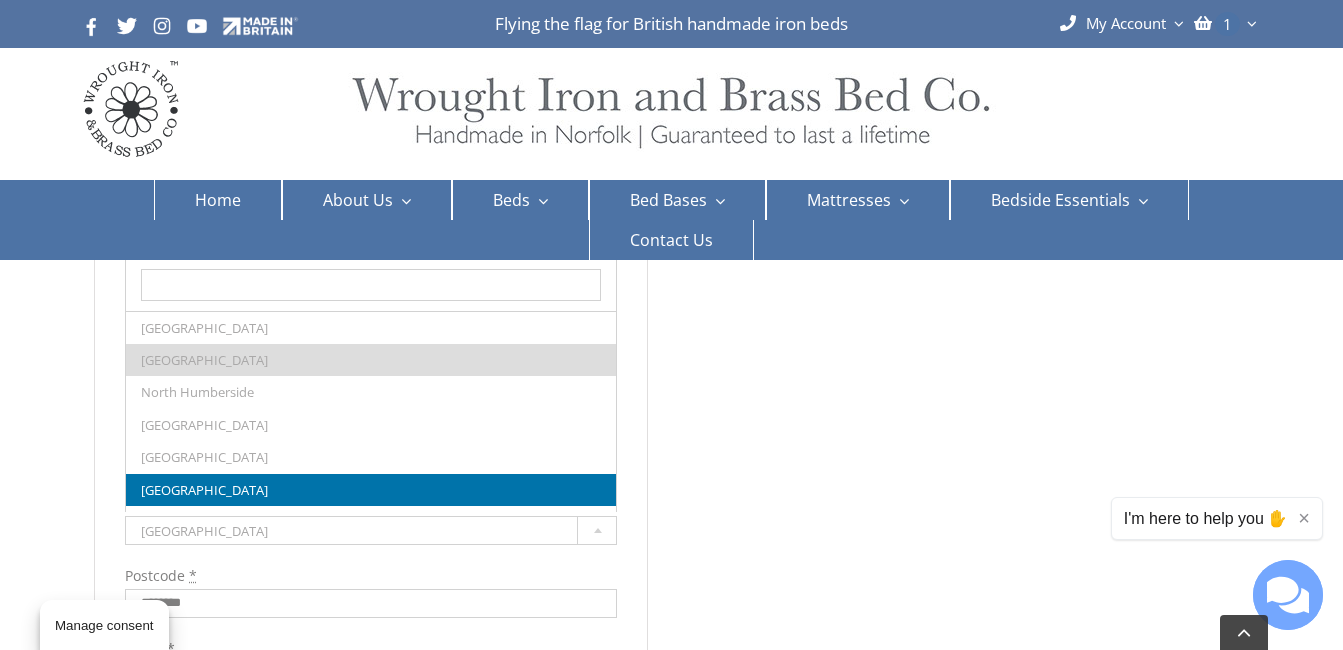 type 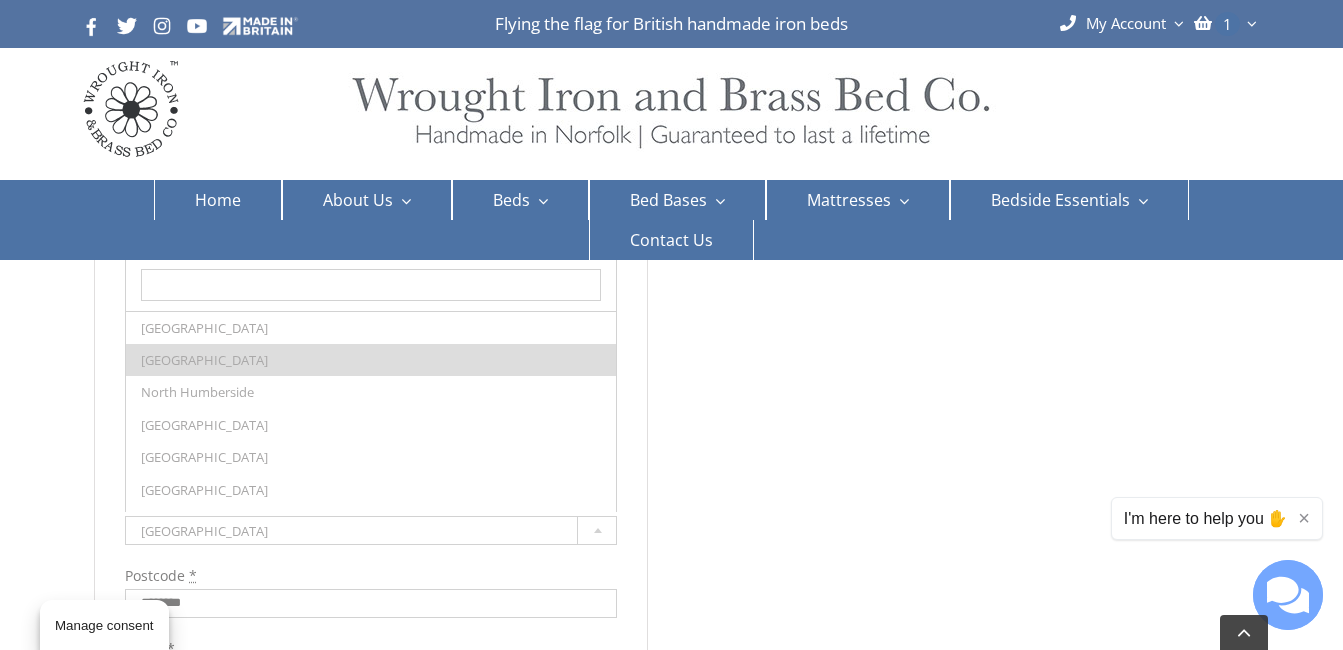 scroll, scrollTop: 934, scrollLeft: 0, axis: vertical 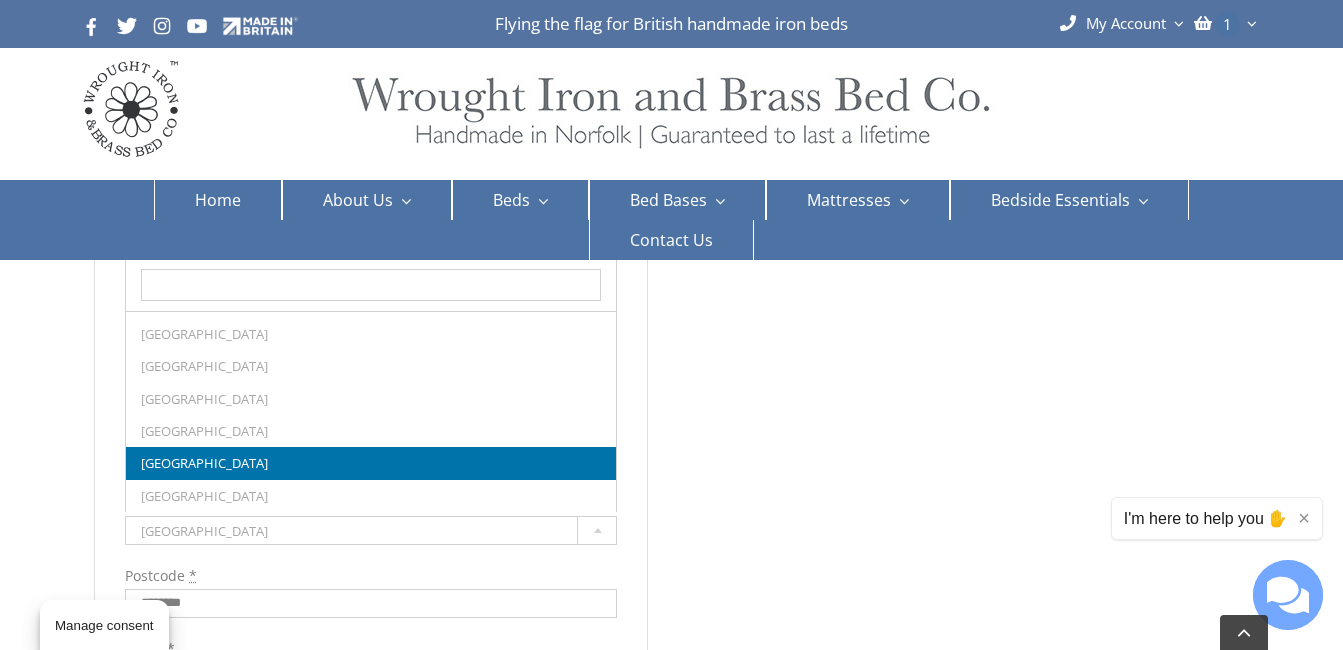 type 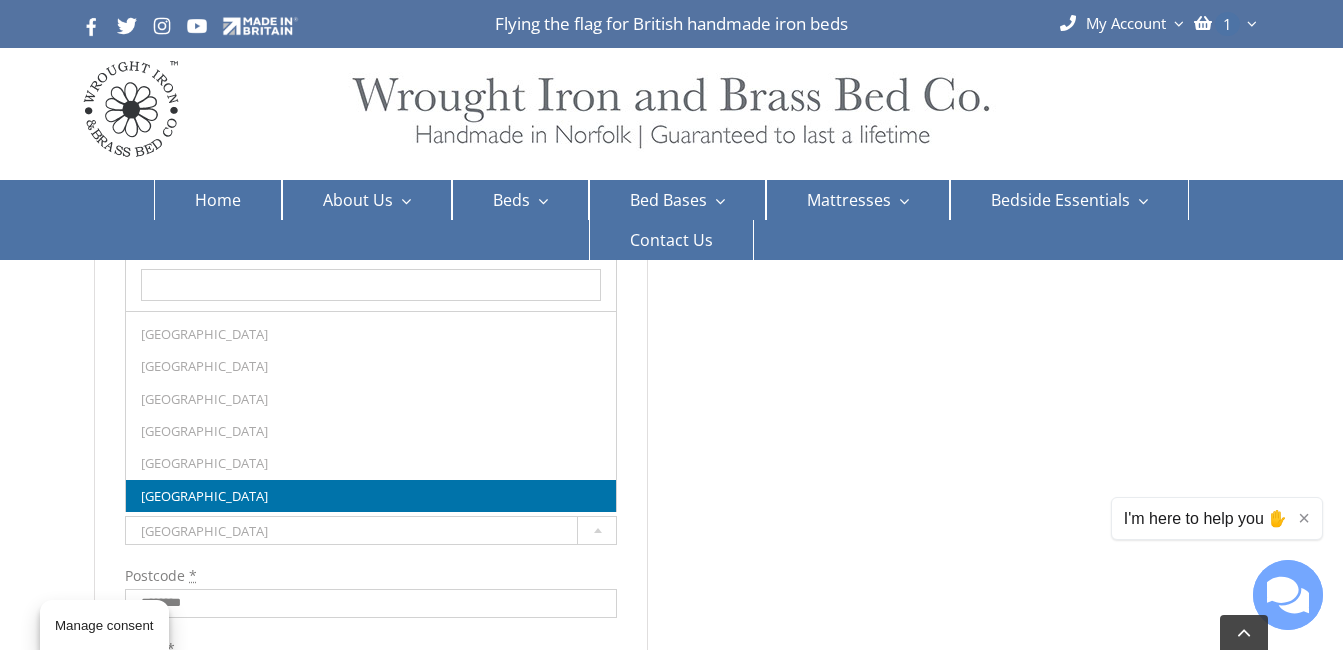 type 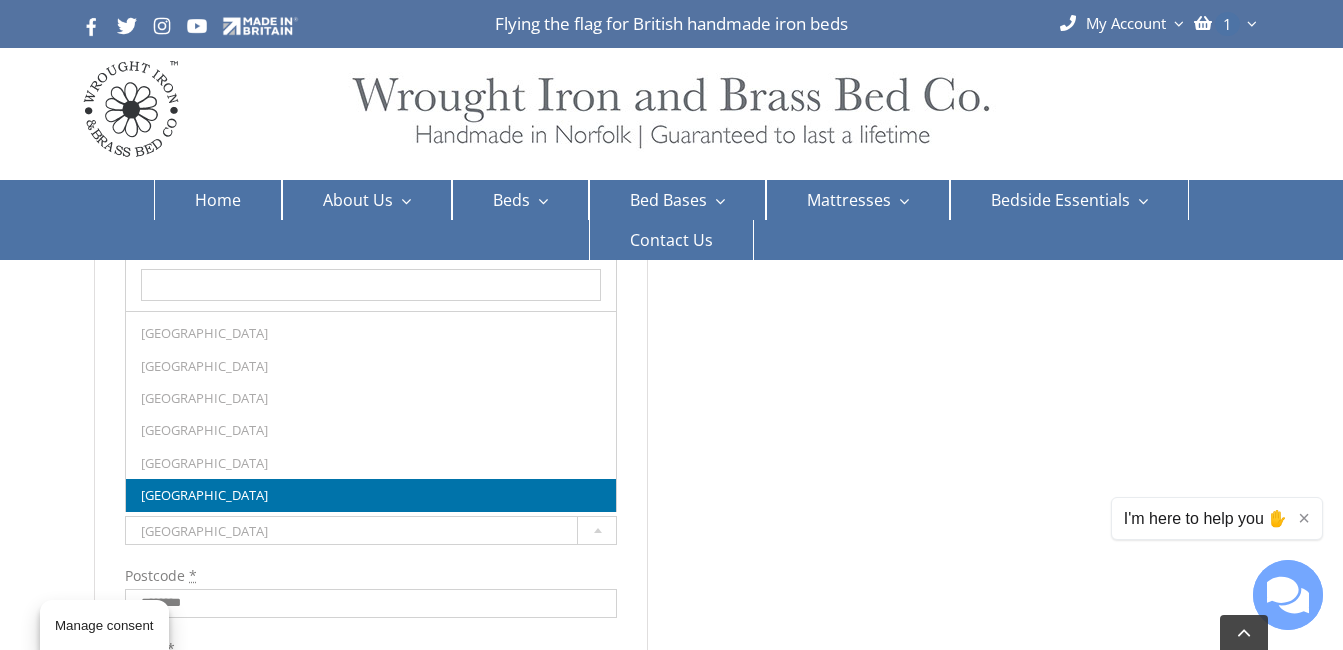 type 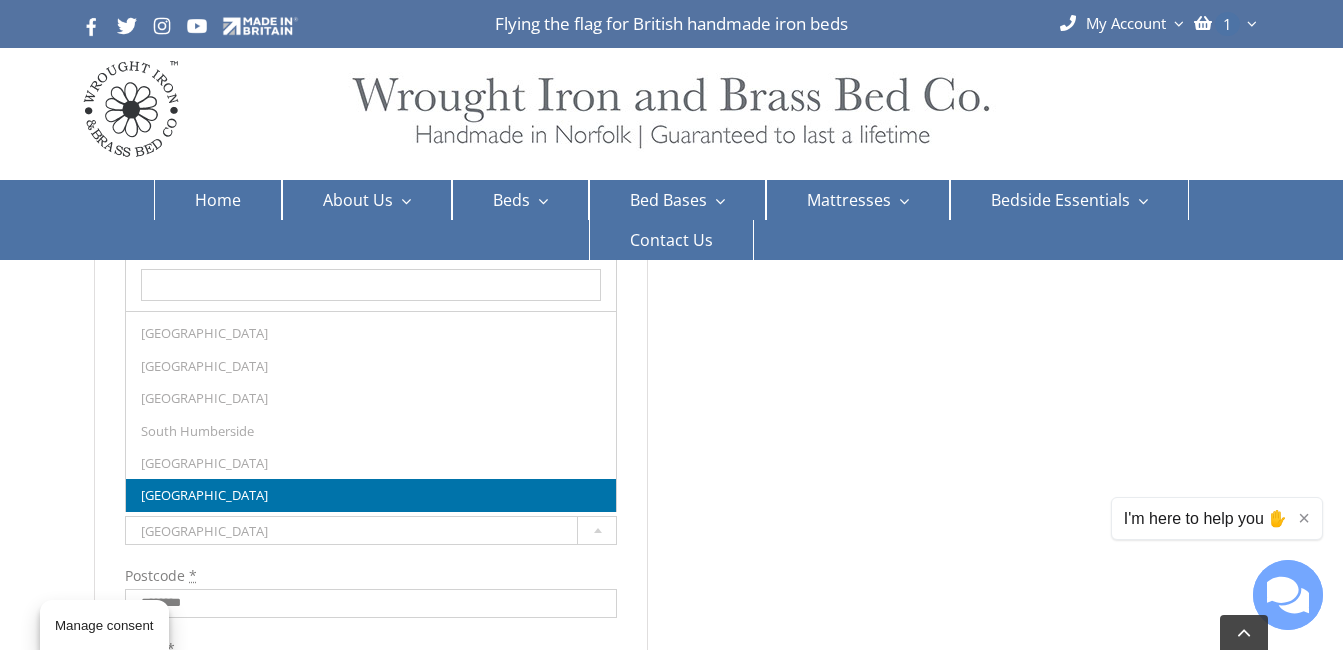 type 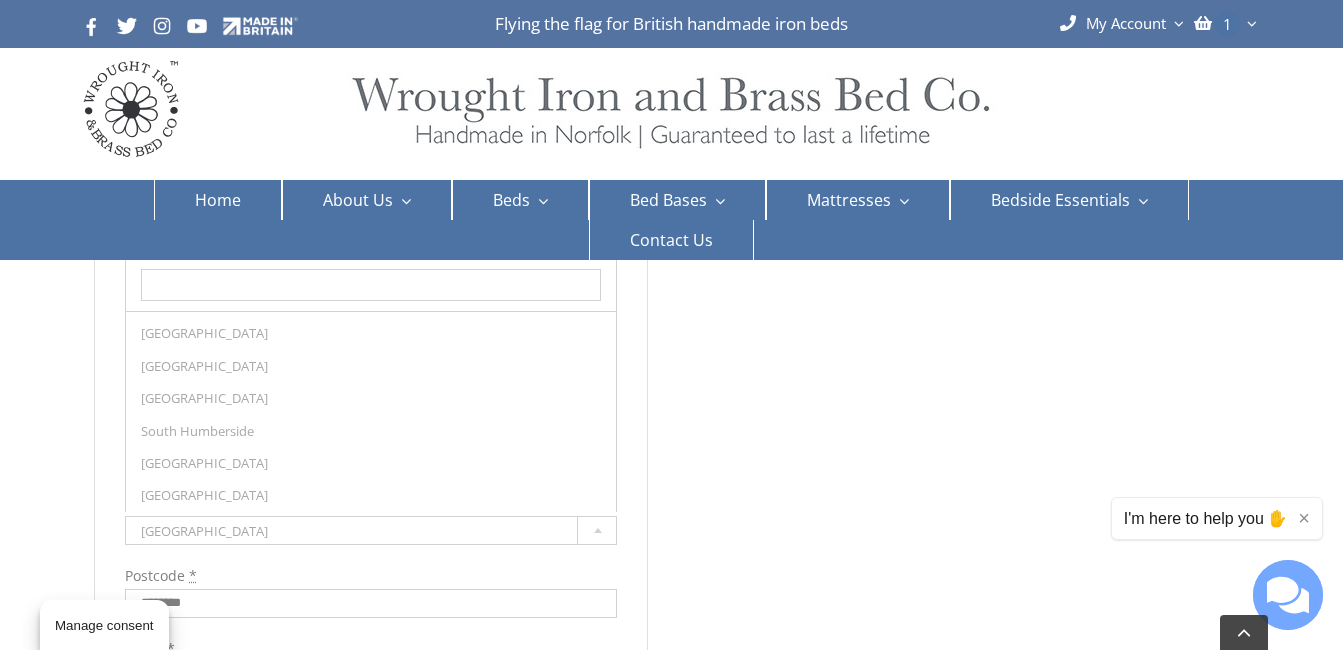 scroll, scrollTop: 1096, scrollLeft: 0, axis: vertical 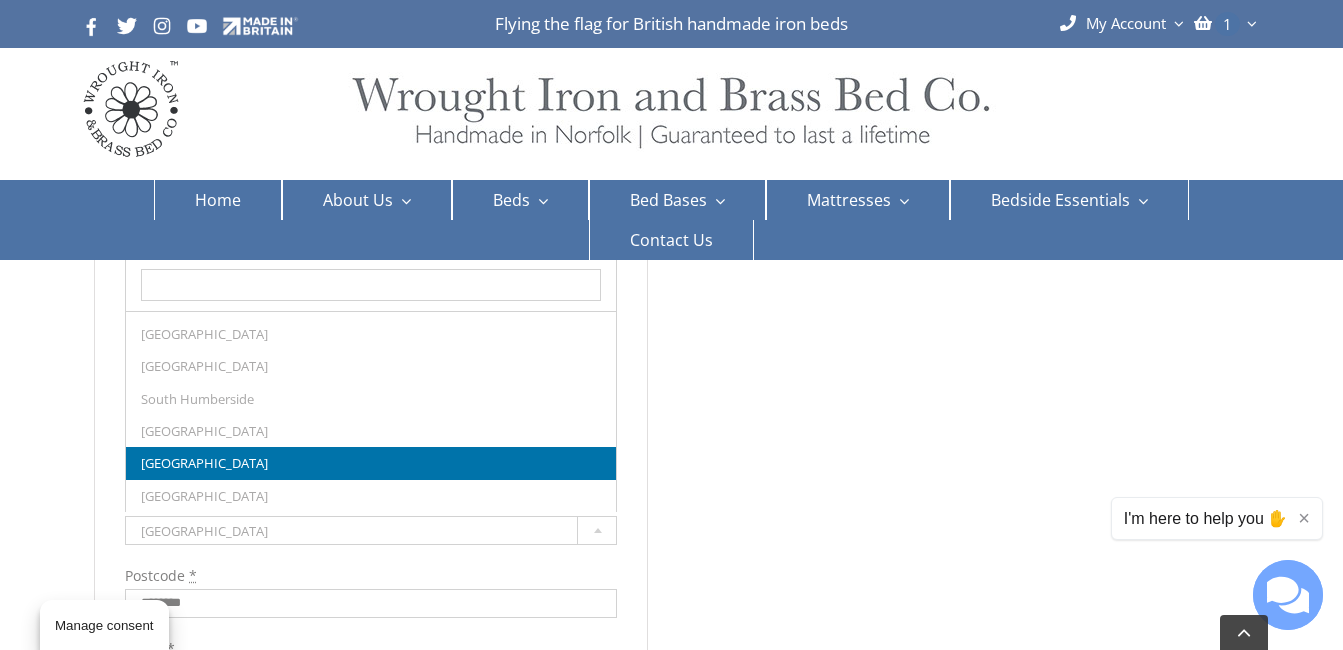 type 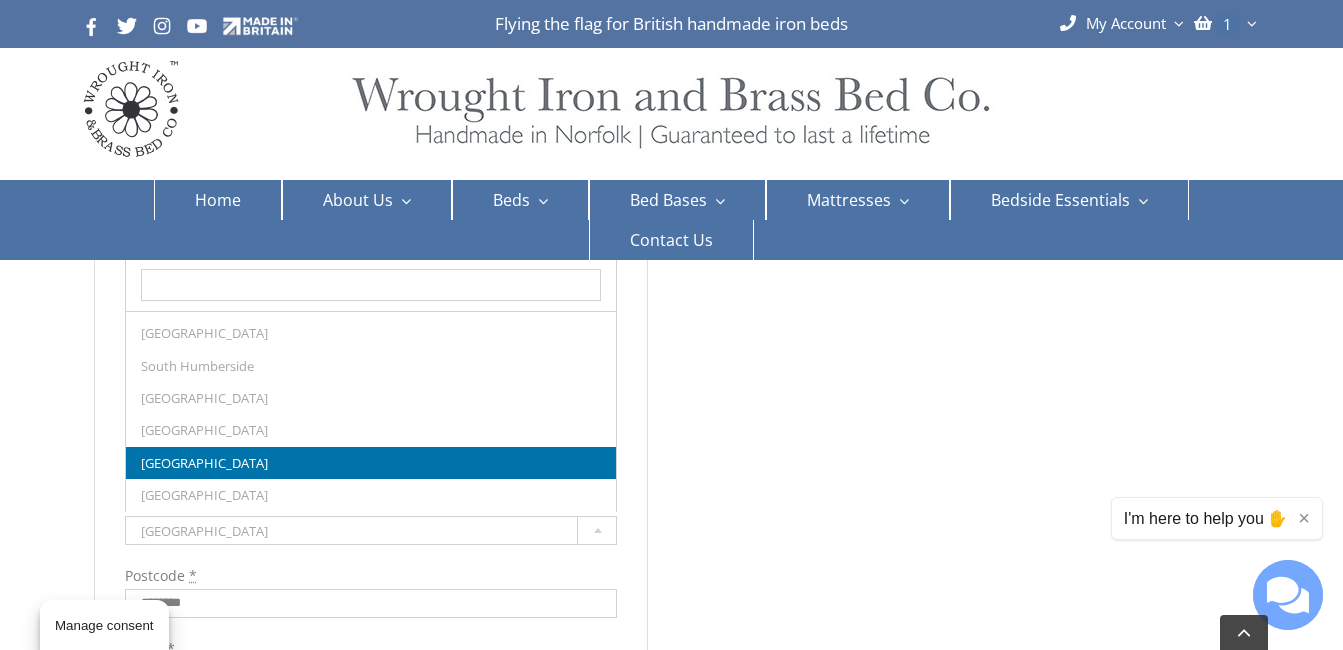 scroll, scrollTop: 1161, scrollLeft: 0, axis: vertical 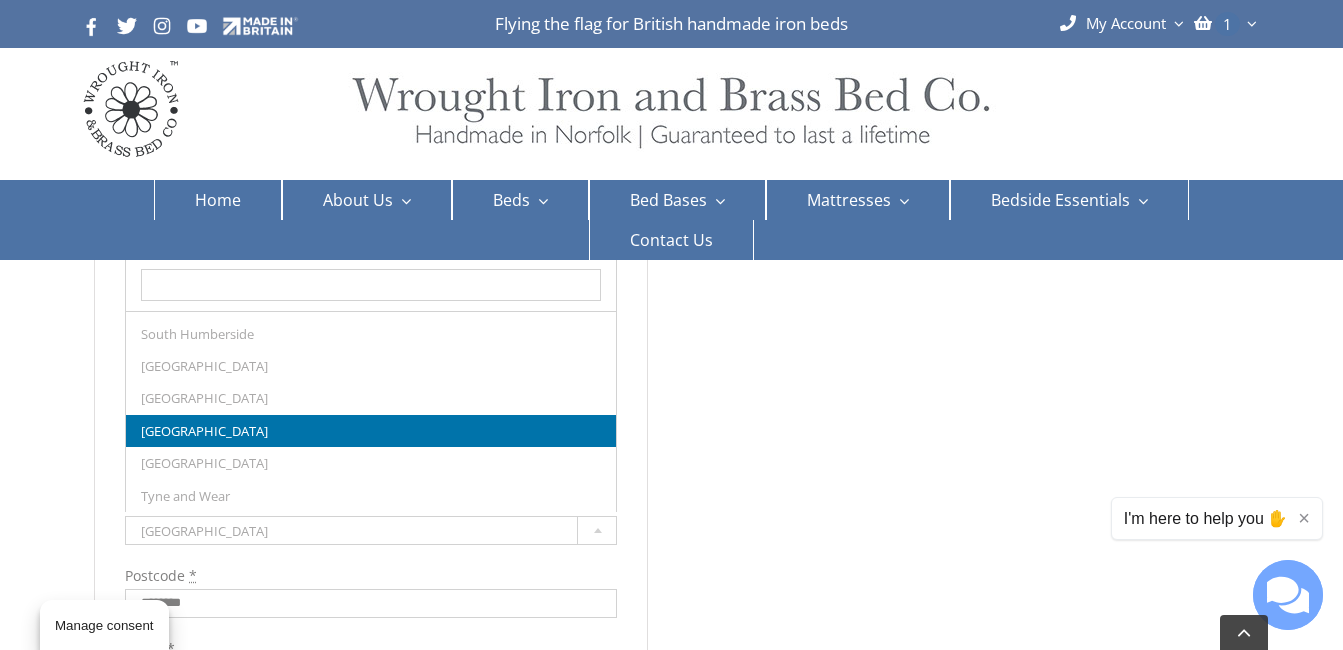 type 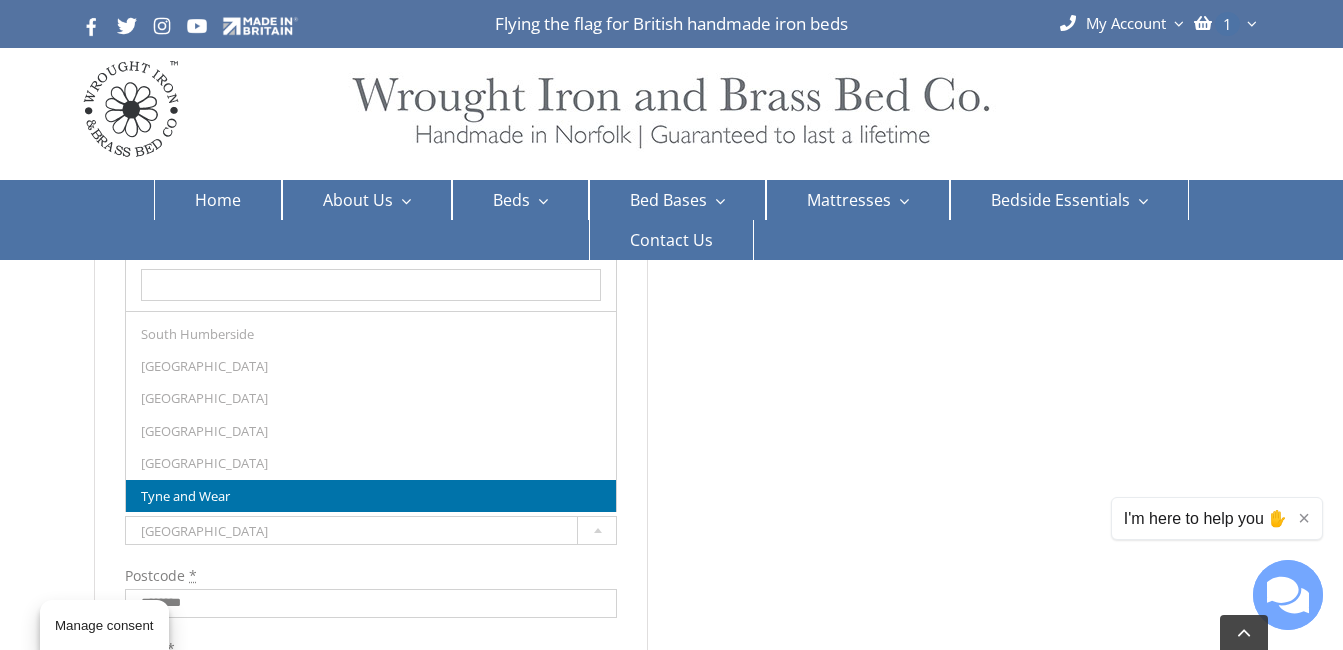 type 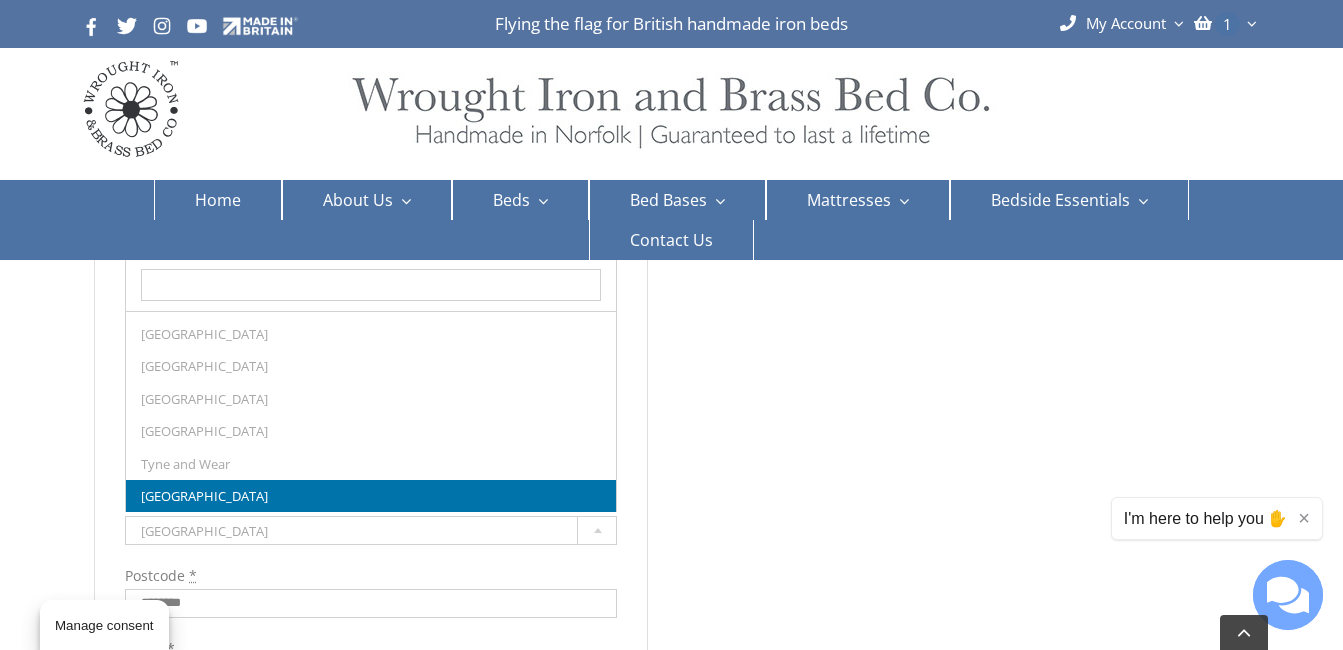 scroll, scrollTop: 1226, scrollLeft: 0, axis: vertical 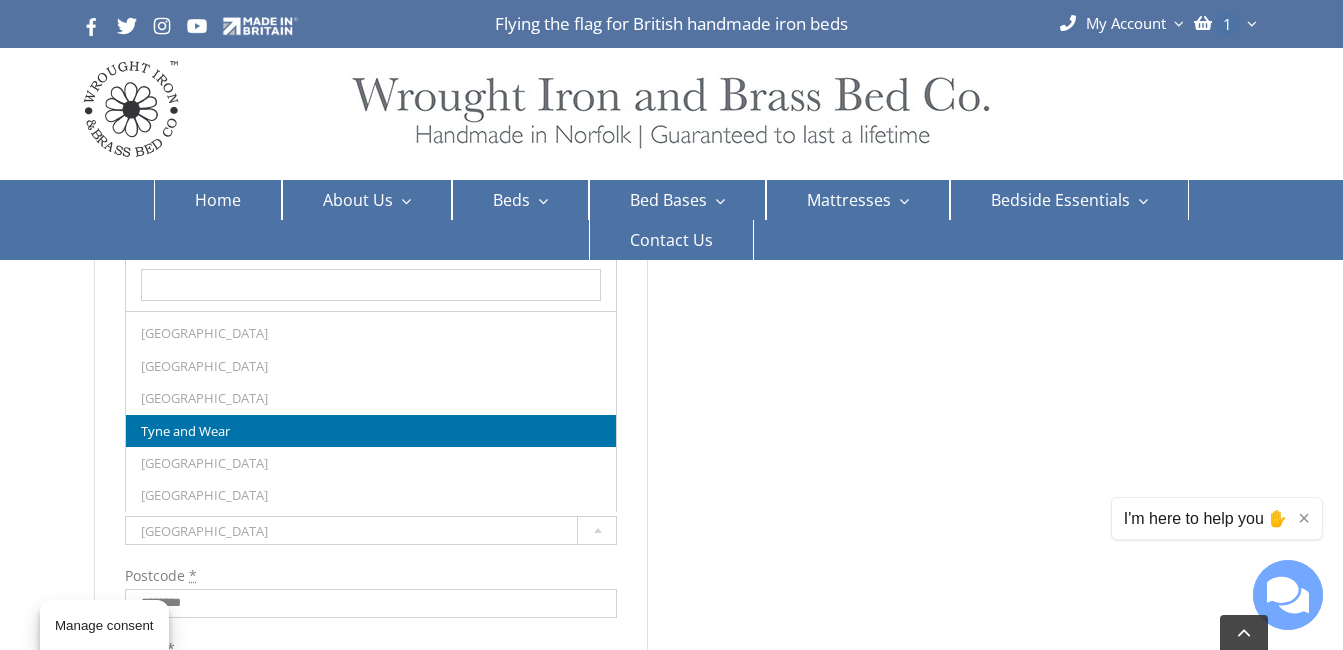 type 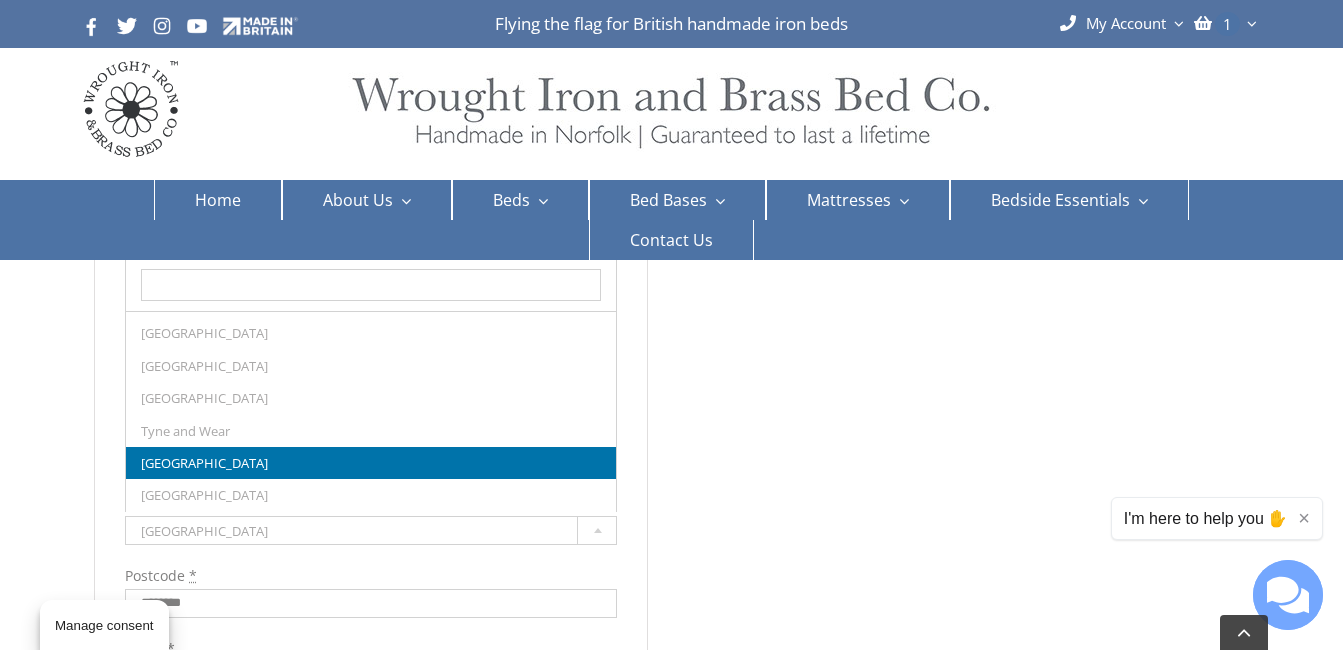 type 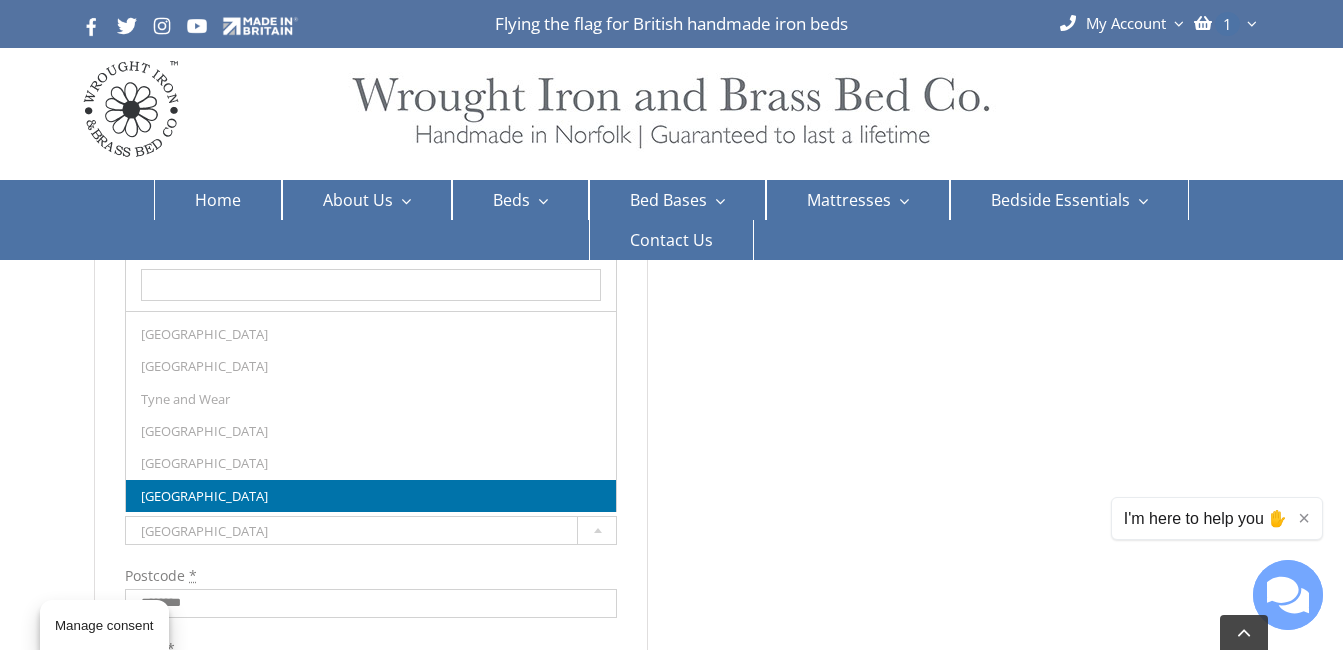 scroll, scrollTop: 1291, scrollLeft: 0, axis: vertical 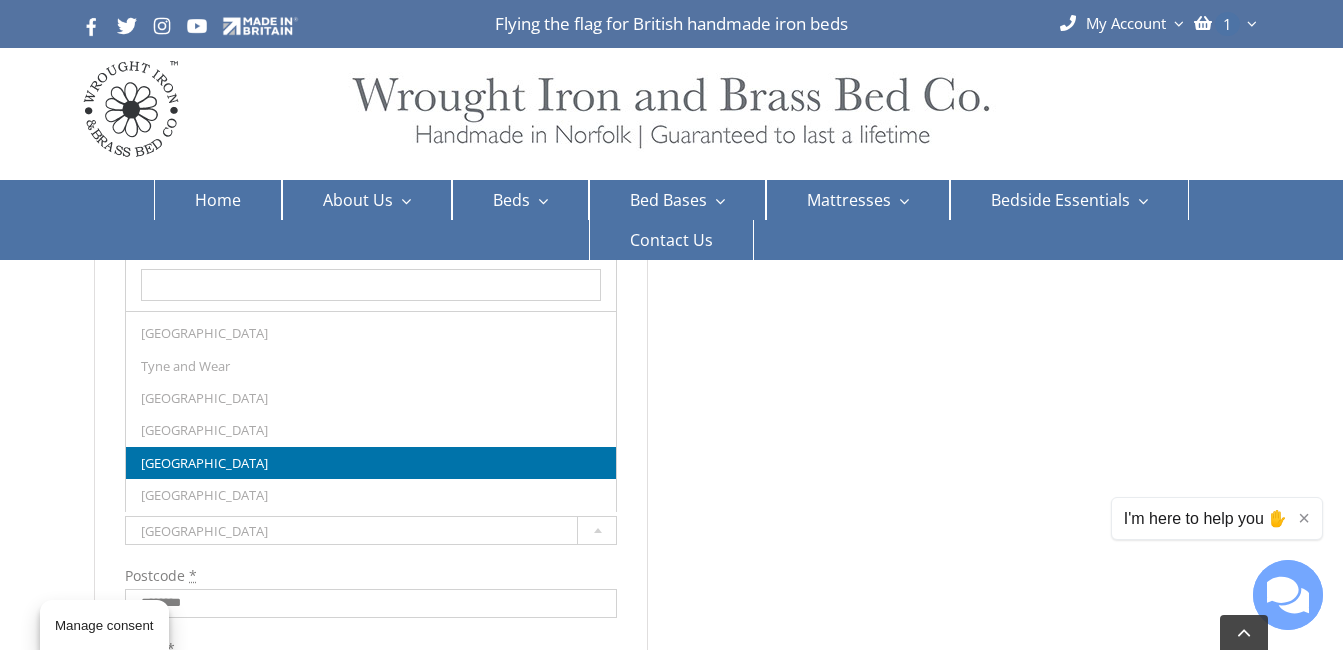 type 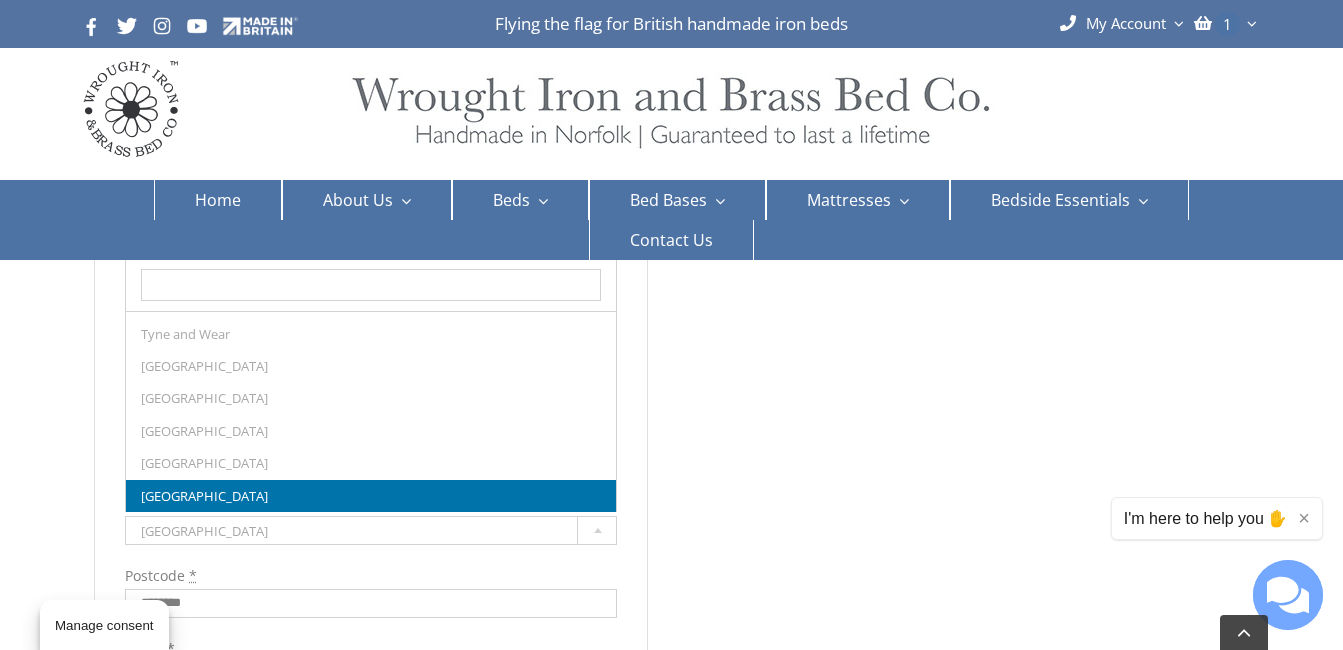 type 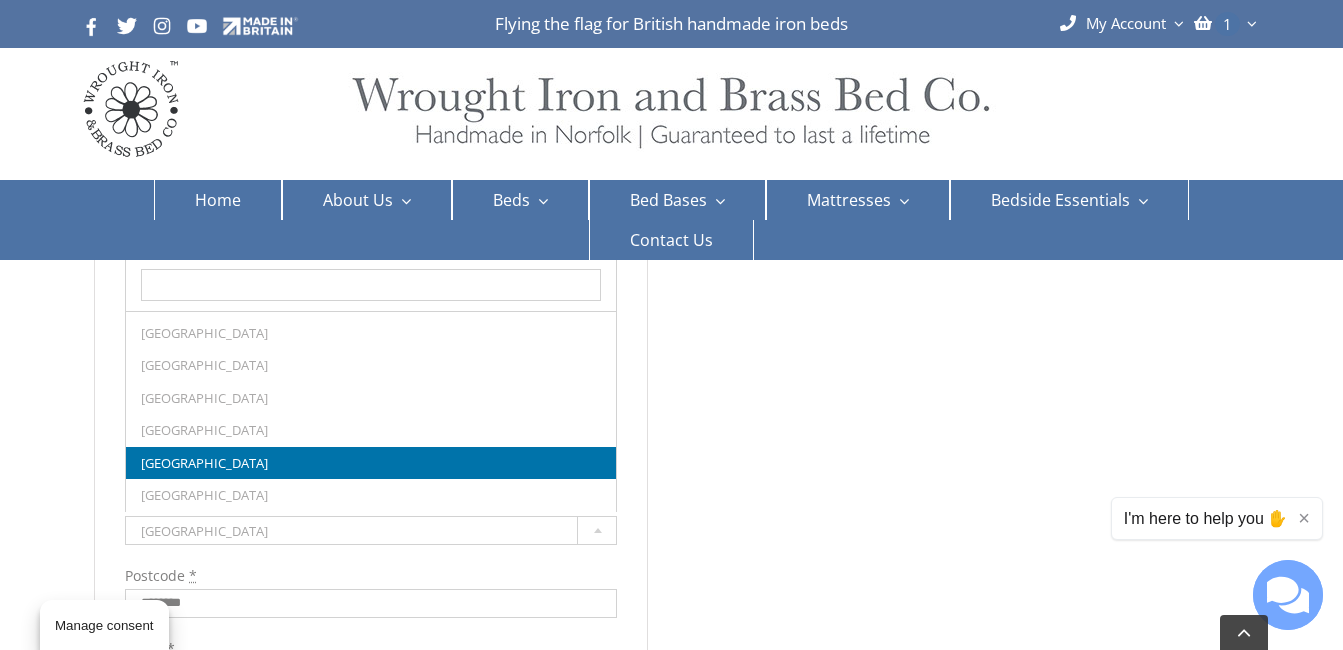 type 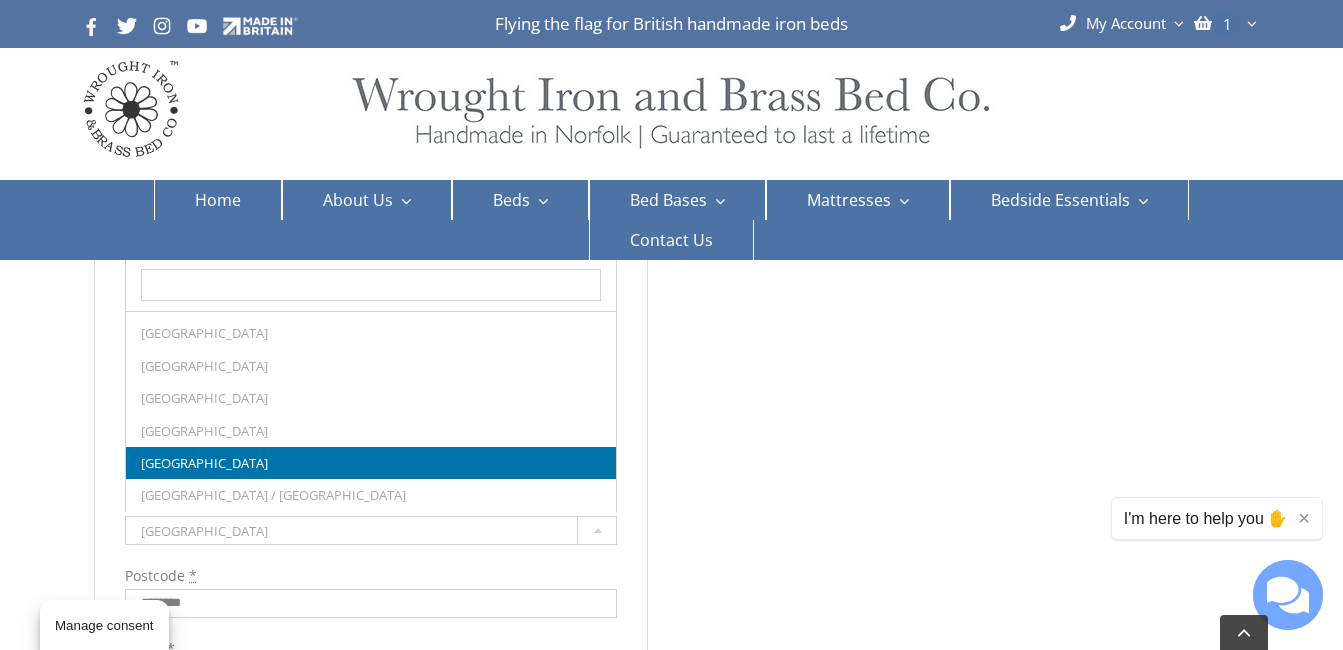 scroll, scrollTop: 1420, scrollLeft: 0, axis: vertical 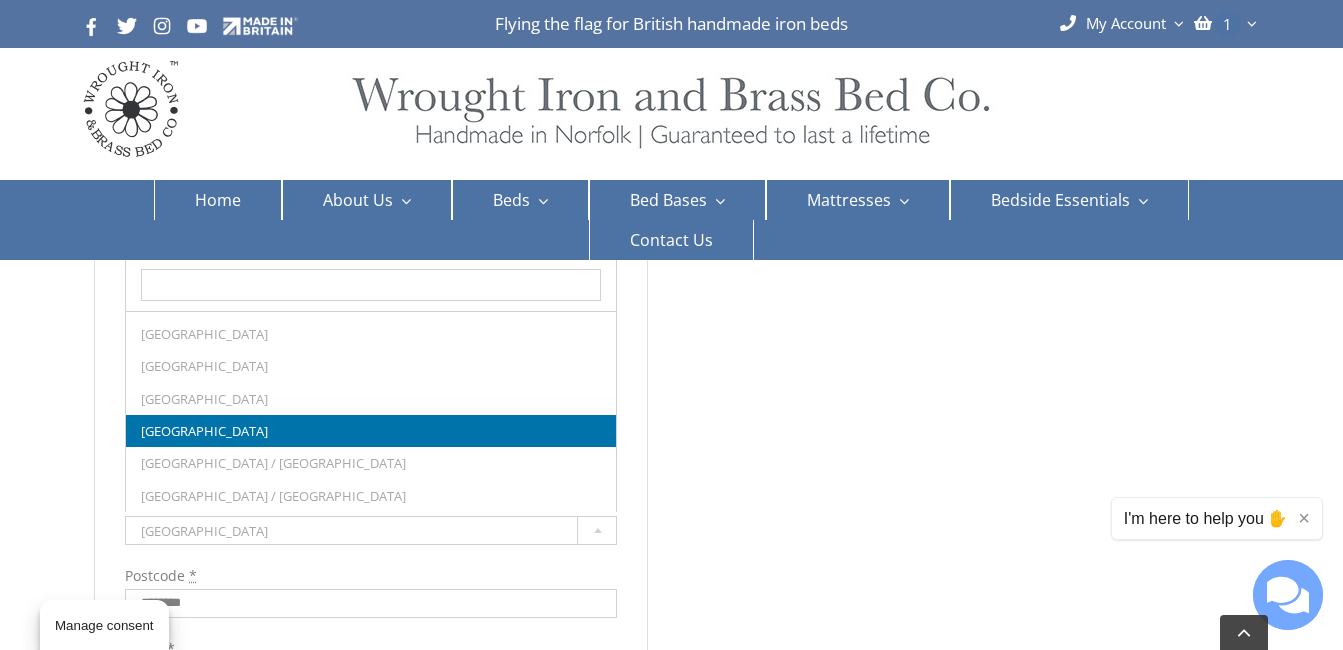 type 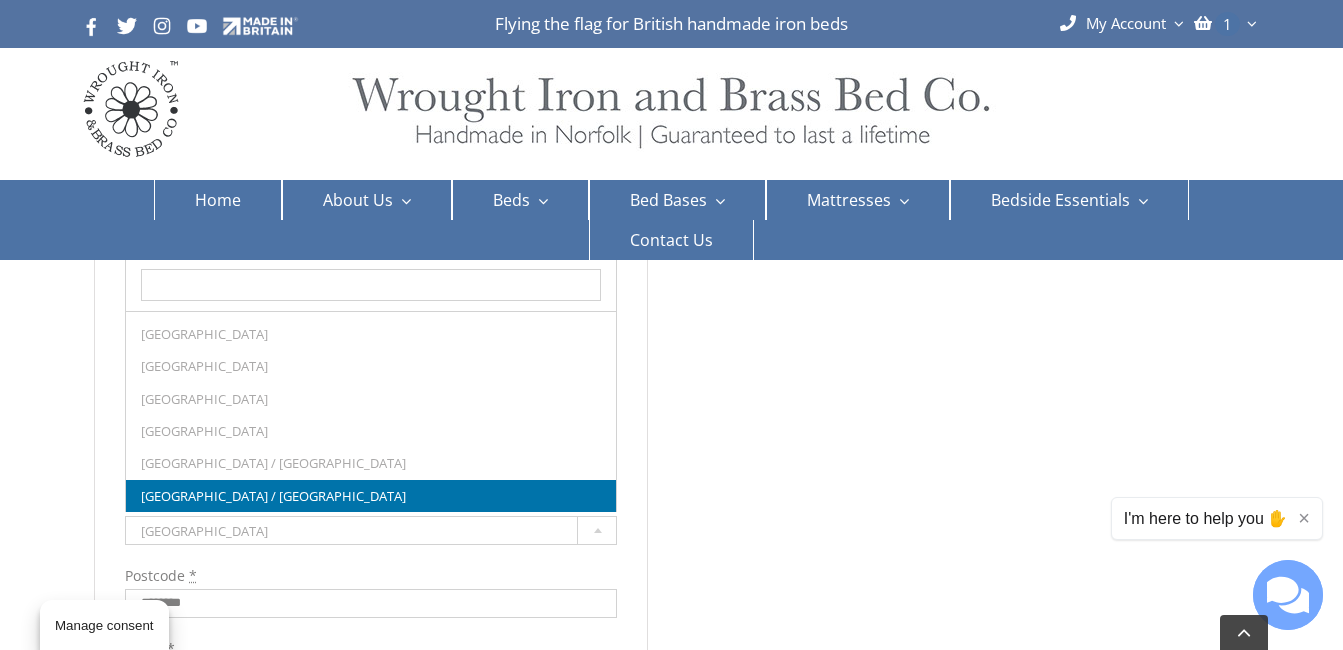 type 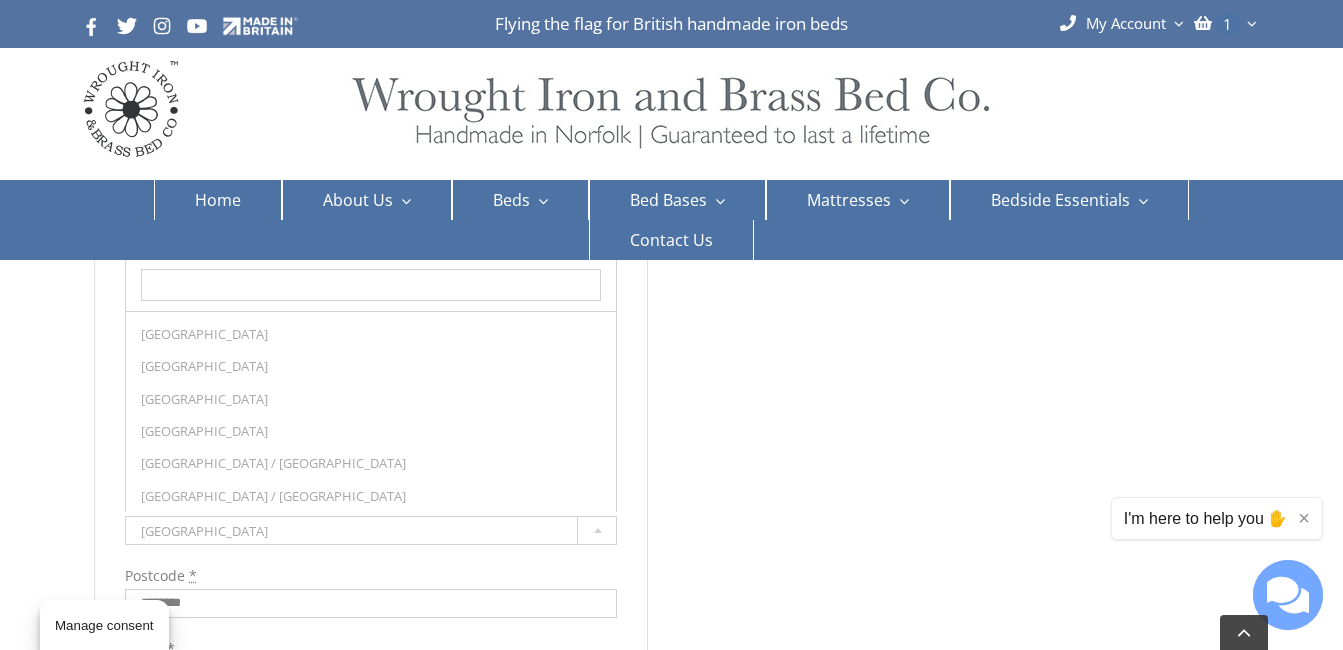 type 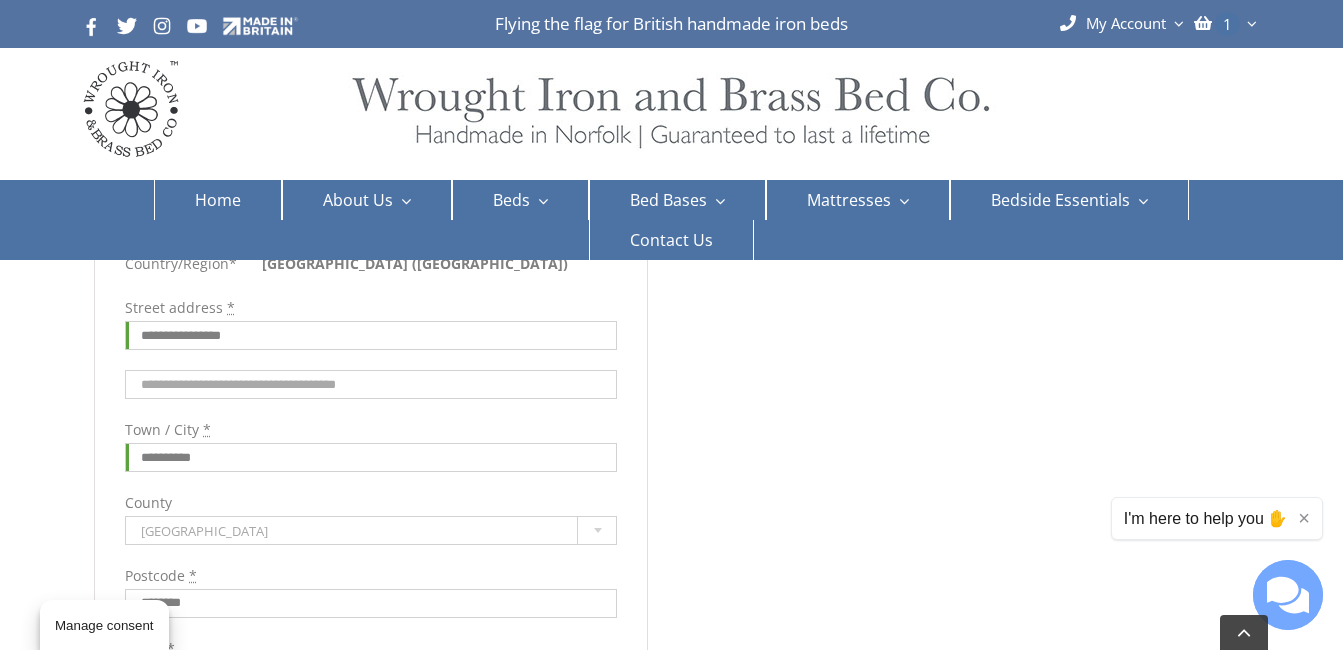 click on "**********" at bounding box center [671, 1106] 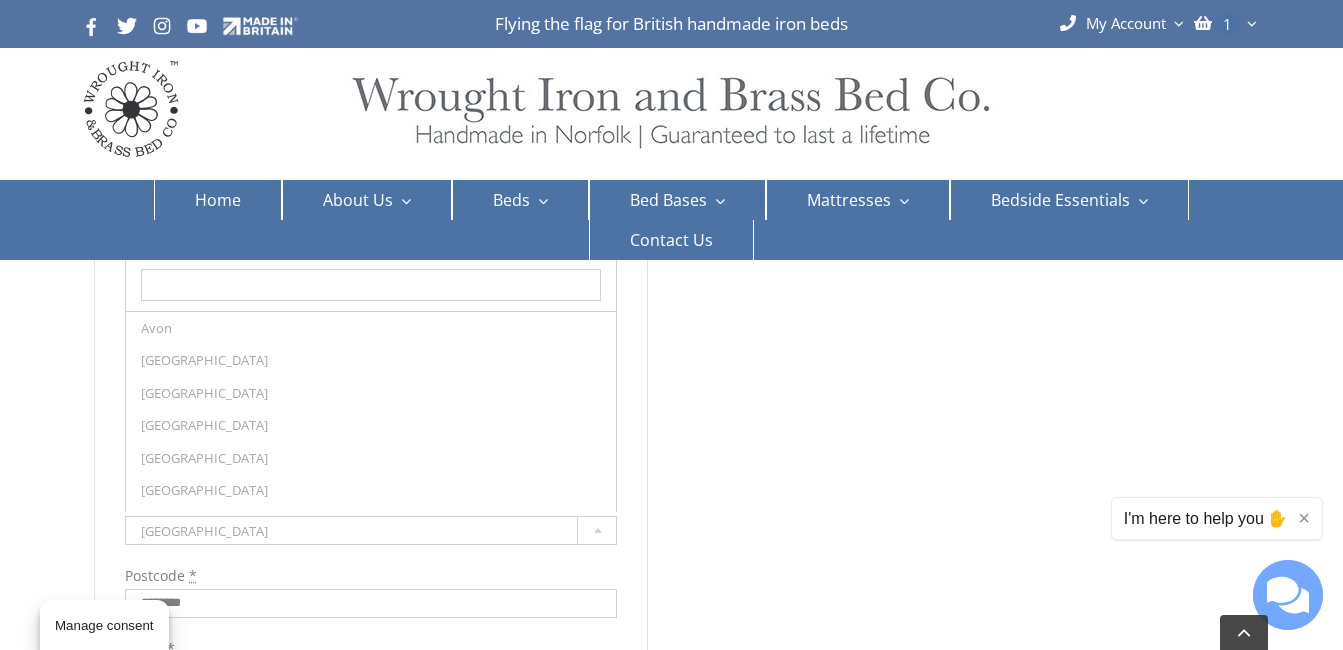 scroll, scrollTop: 810, scrollLeft: 0, axis: vertical 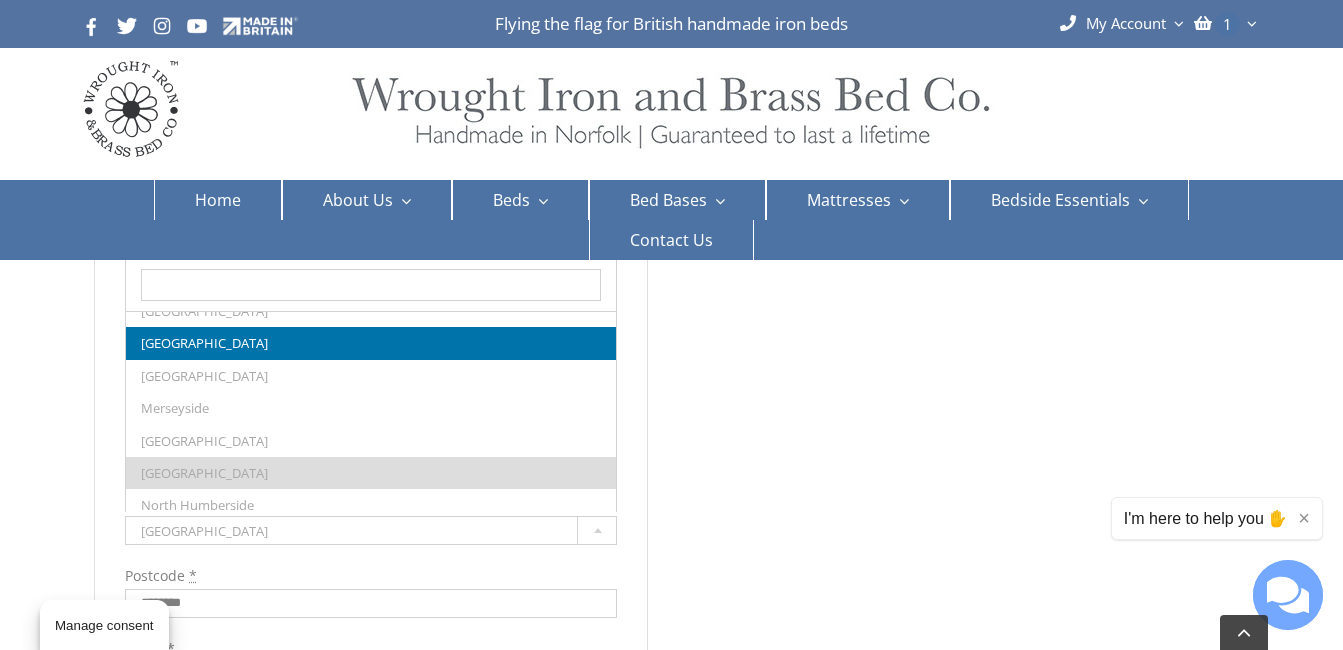 select on "**" 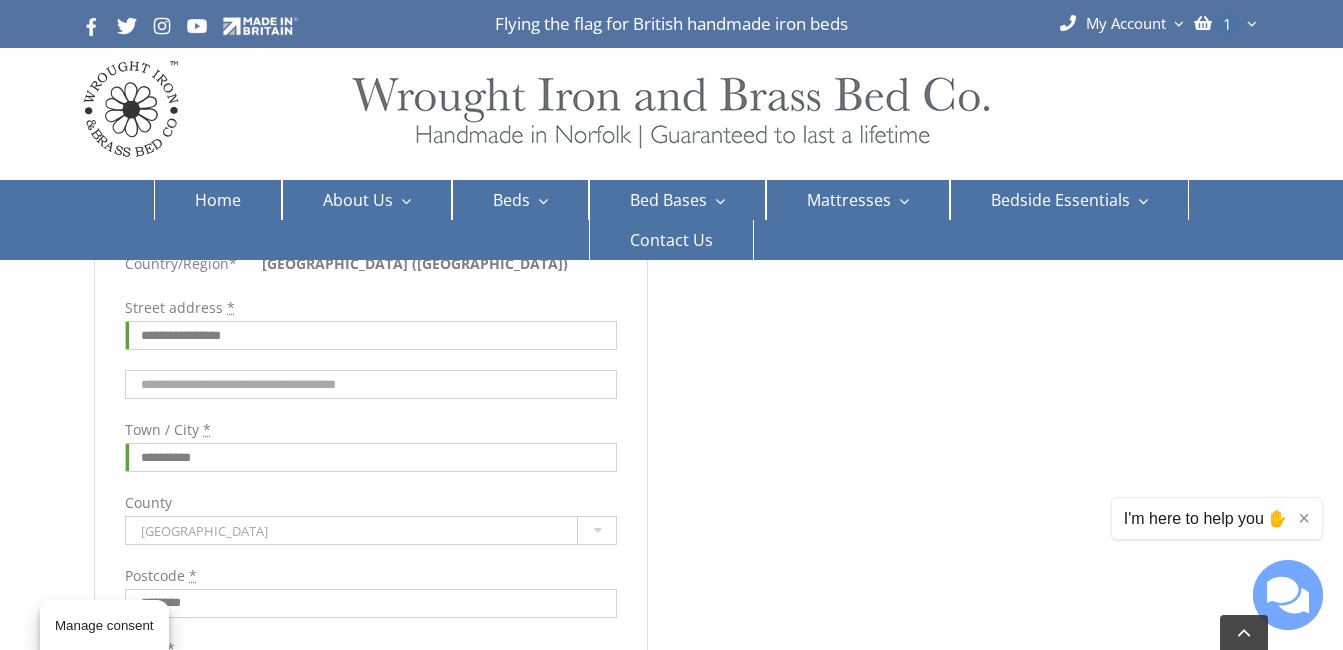 click on "**********" at bounding box center (671, 1106) 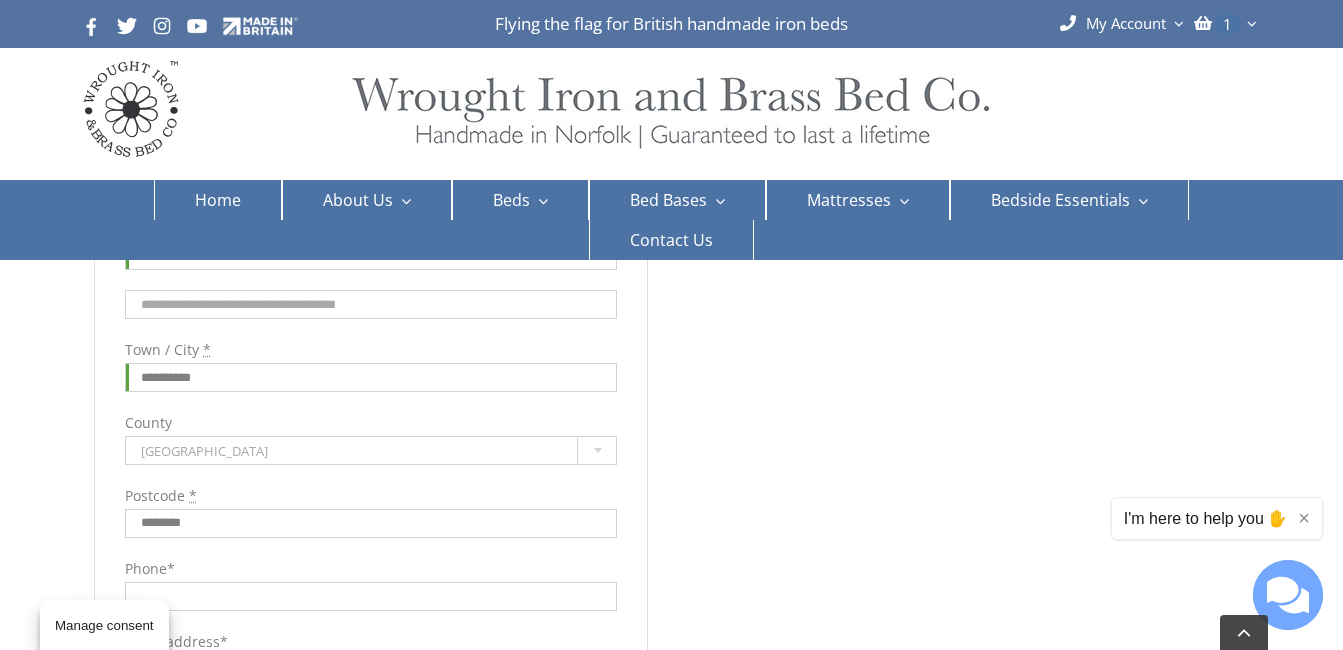 scroll, scrollTop: 560, scrollLeft: 0, axis: vertical 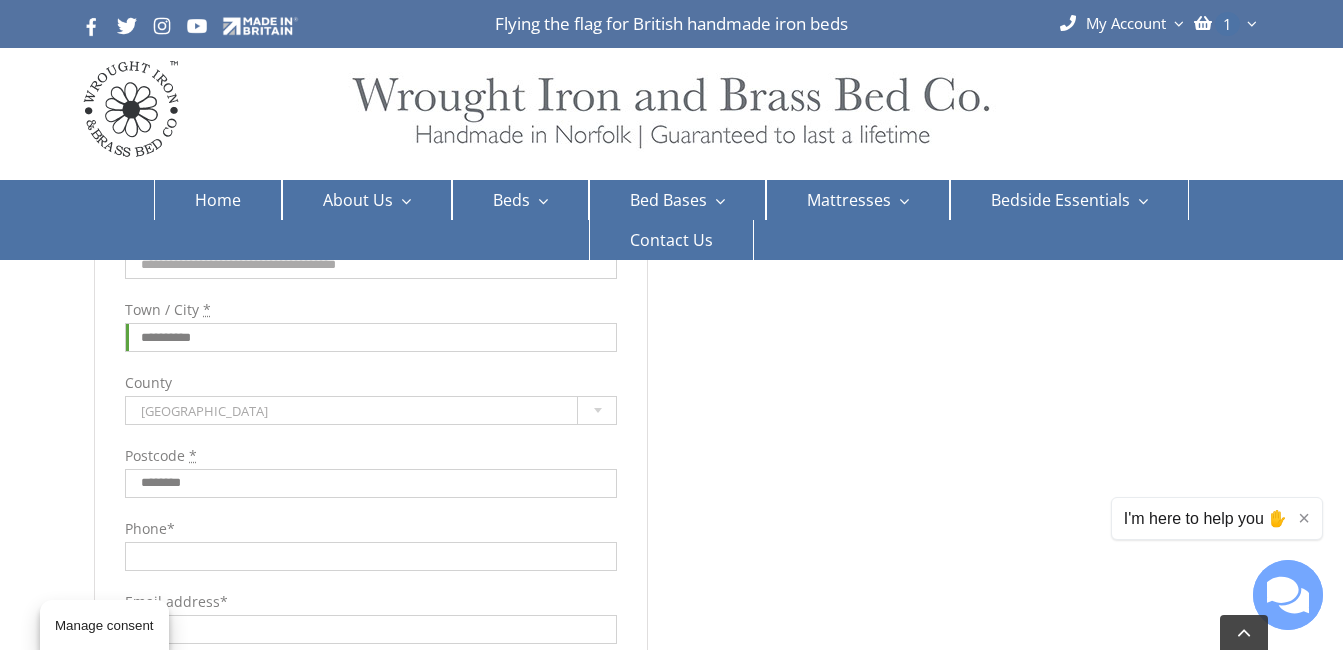 click on "********" at bounding box center [371, 483] 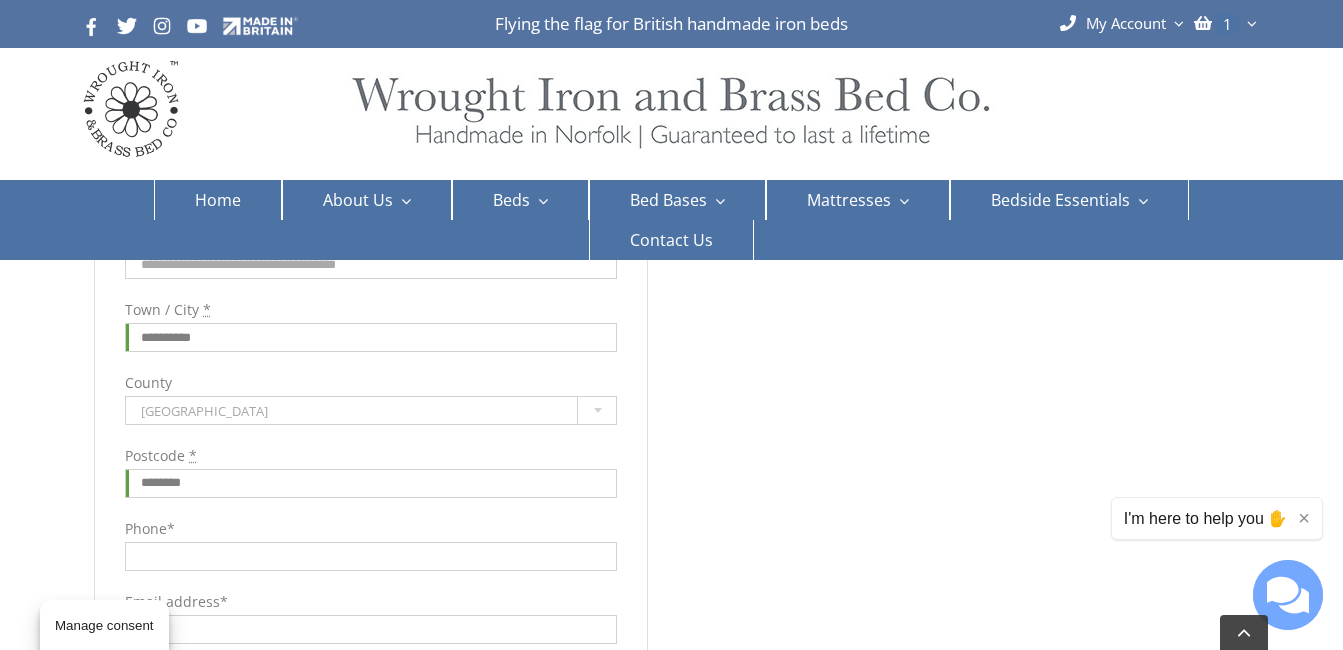 click on "Phone  *" at bounding box center (371, 556) 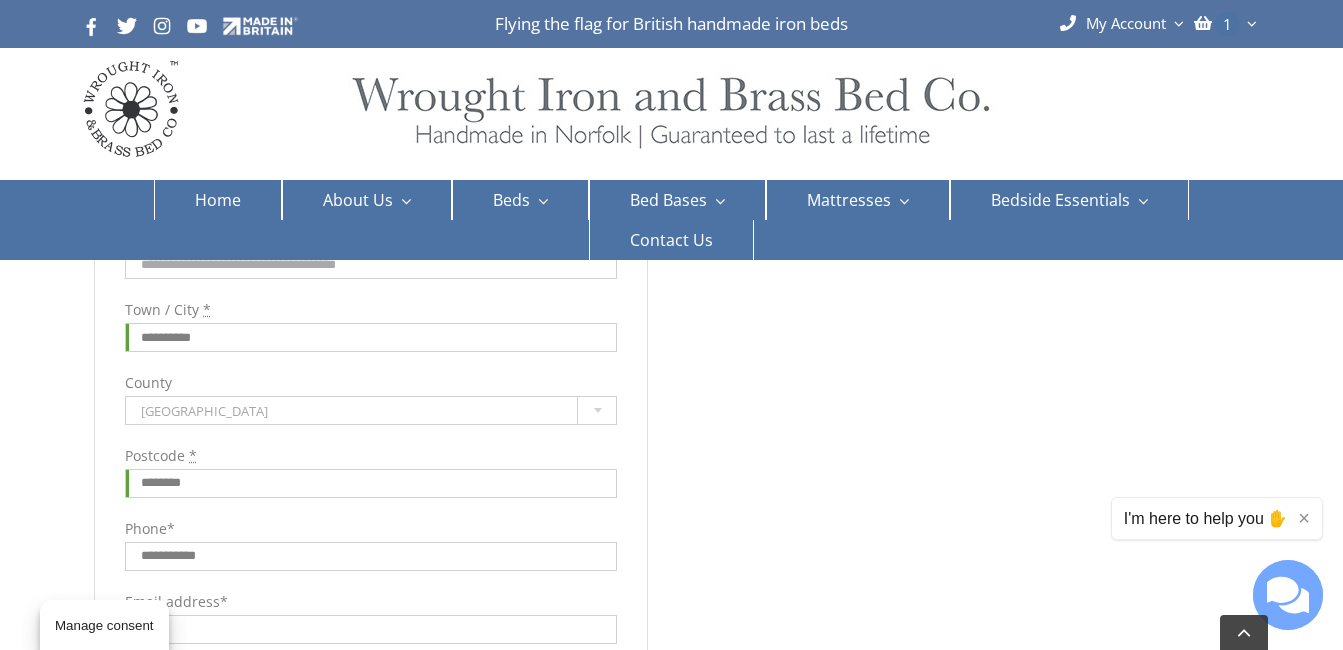 type on "**********" 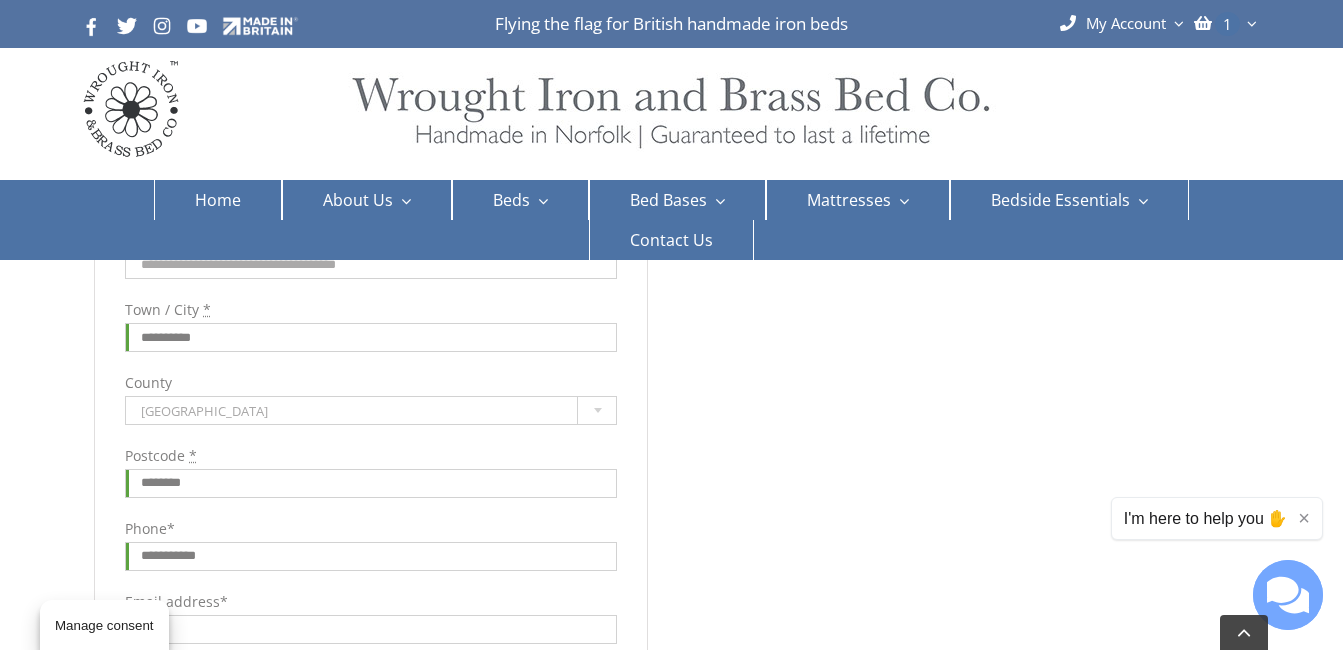click on "**********" at bounding box center (671, 986) 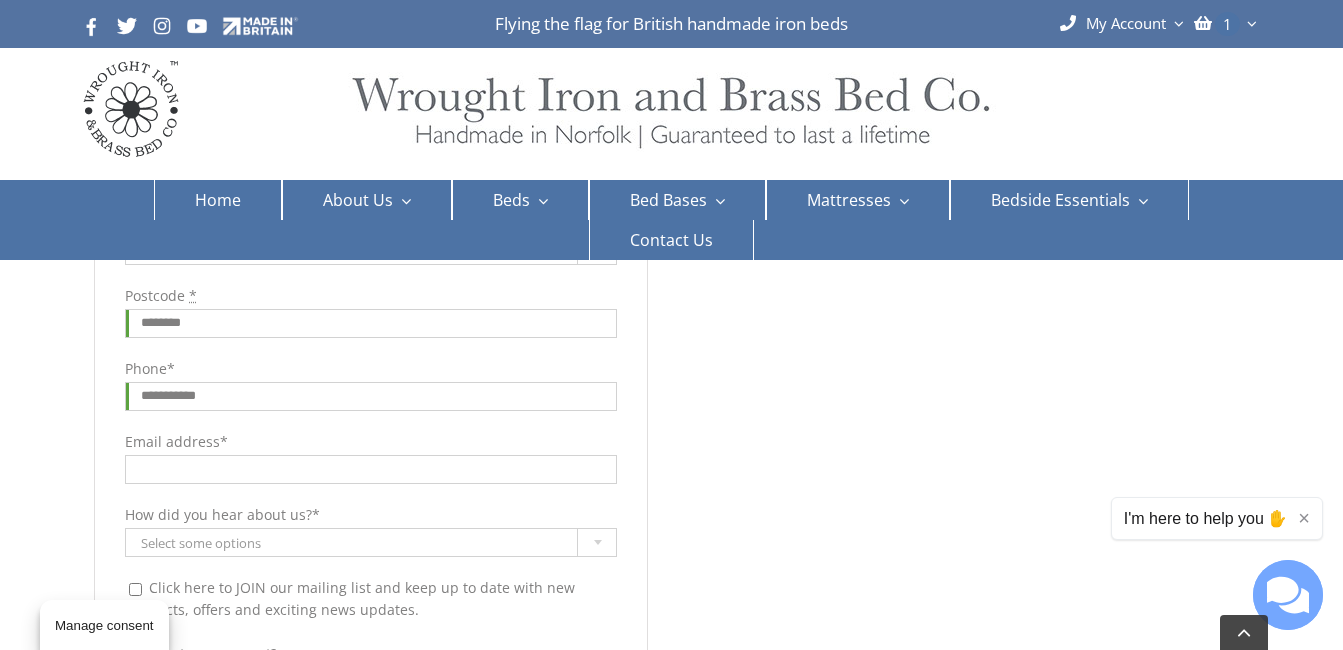 scroll, scrollTop: 760, scrollLeft: 0, axis: vertical 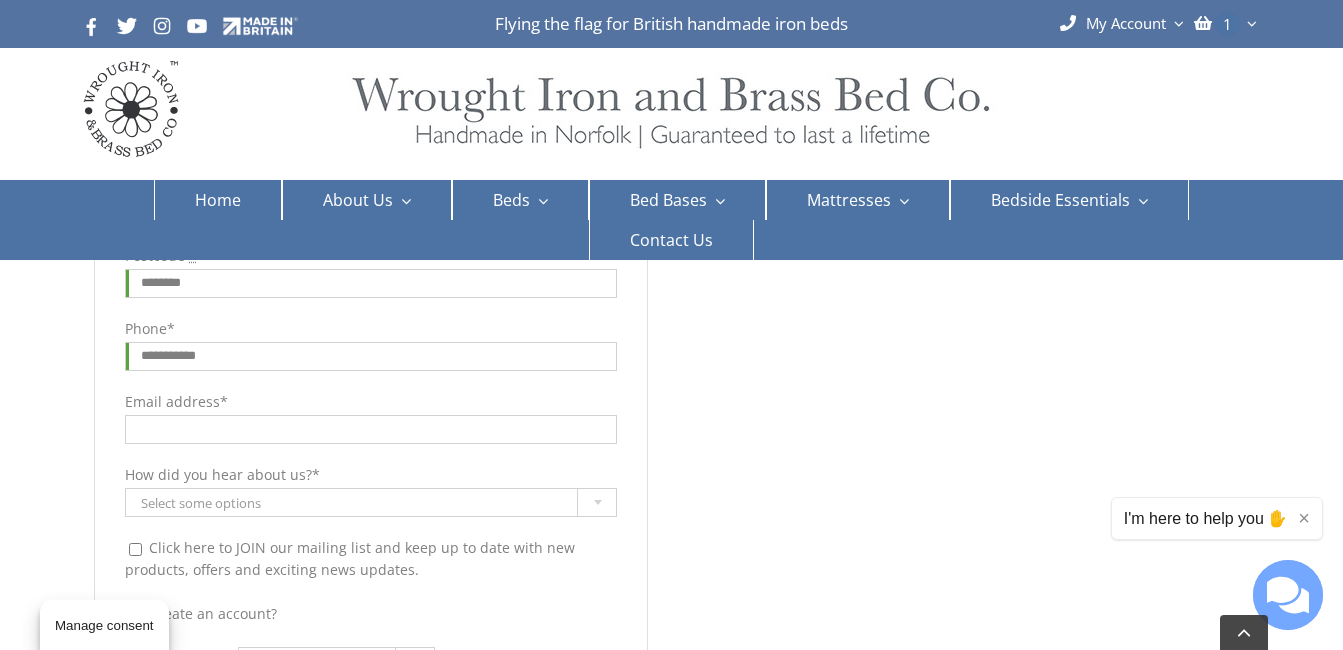 click on "Email address  *" at bounding box center [371, 429] 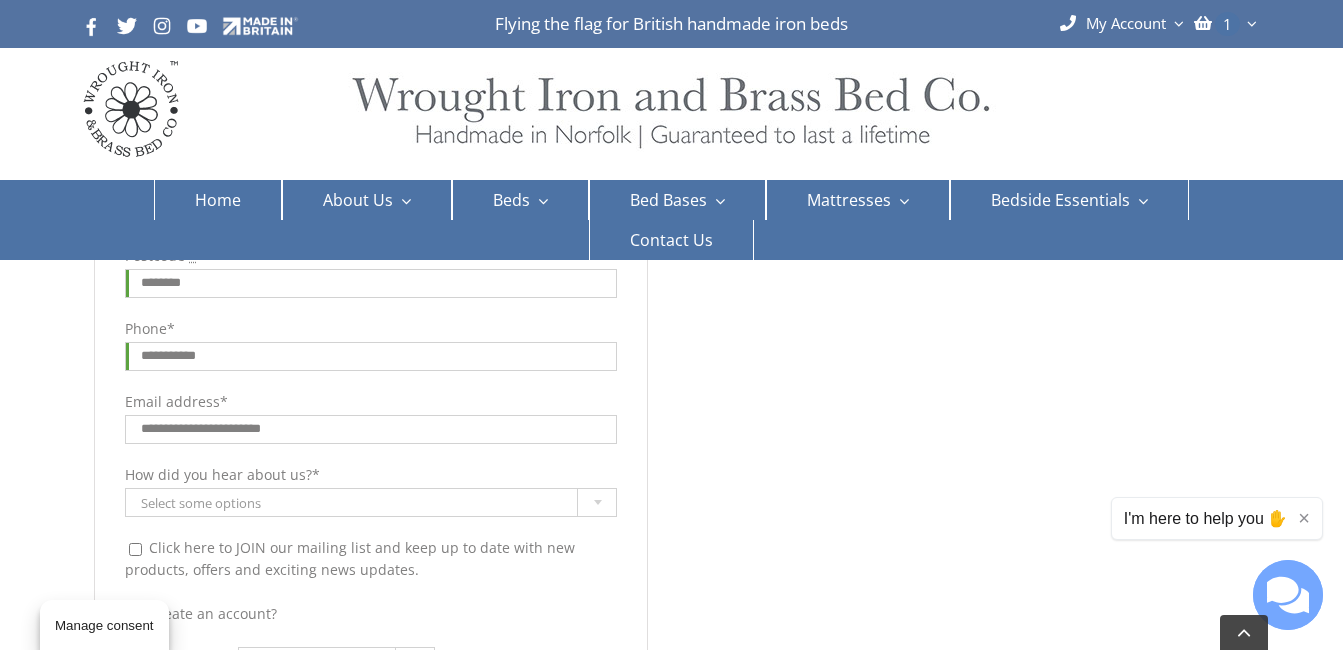 type on "**********" 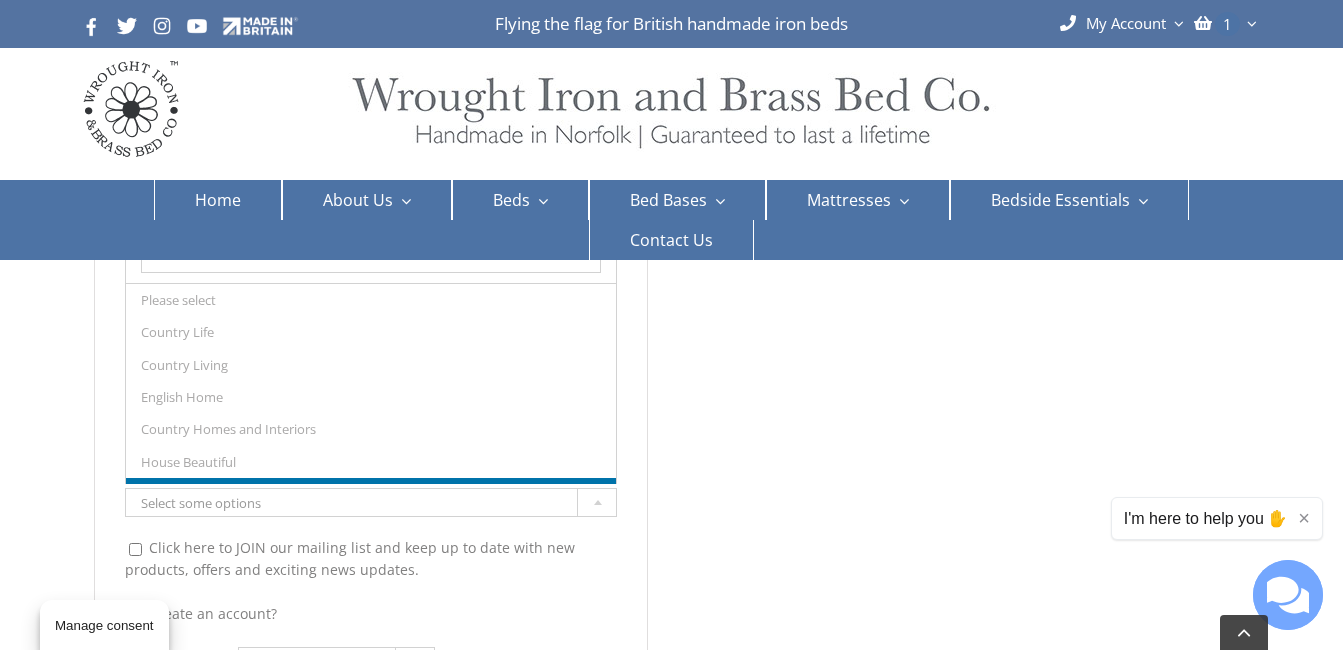 click at bounding box center (598, 502) 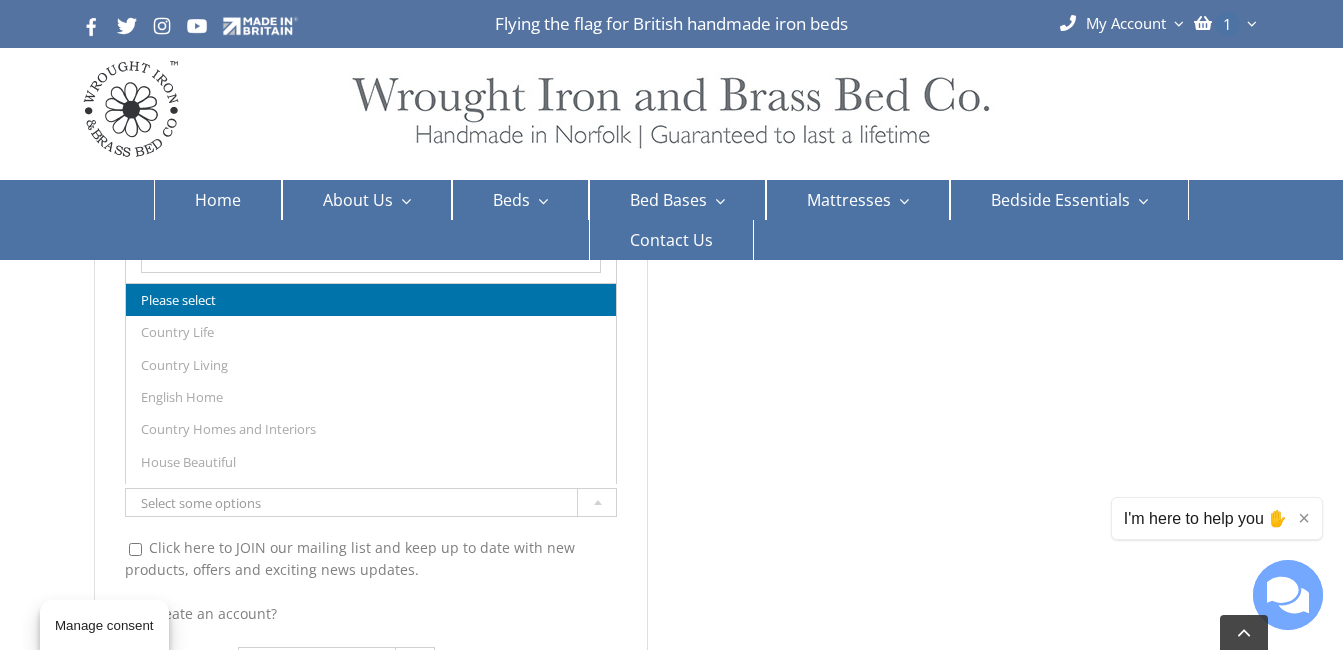 click at bounding box center (598, 502) 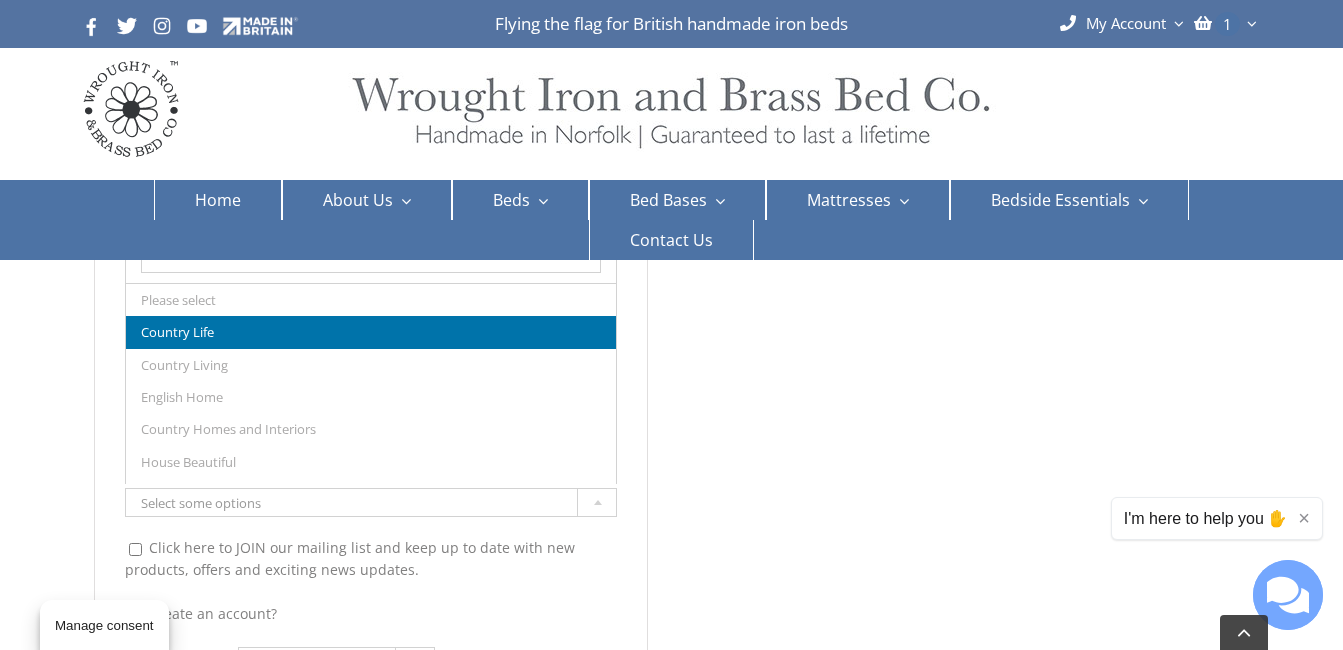 type 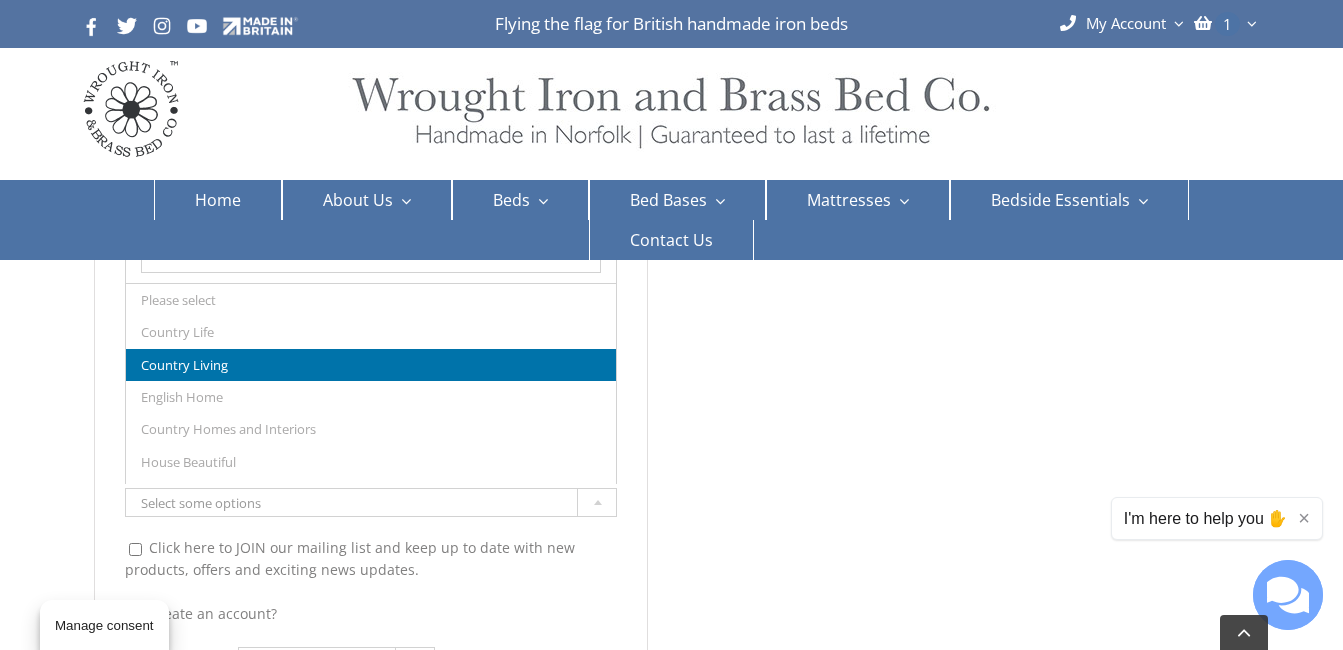 type 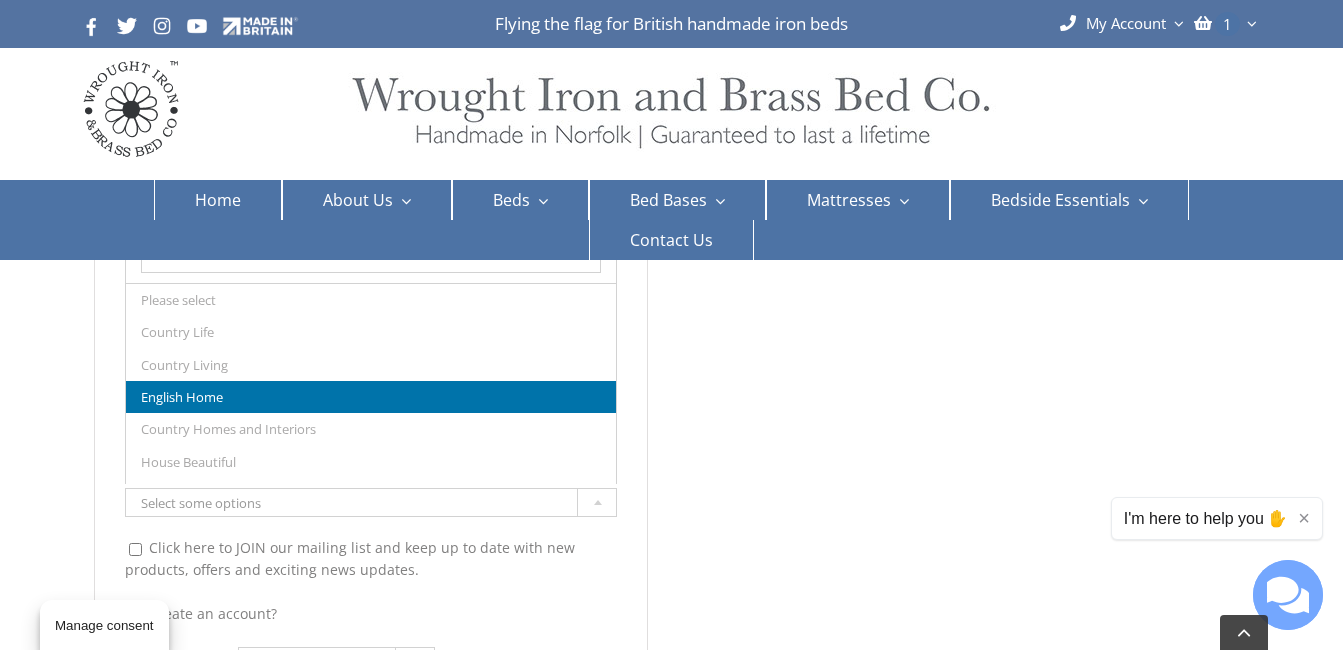 type 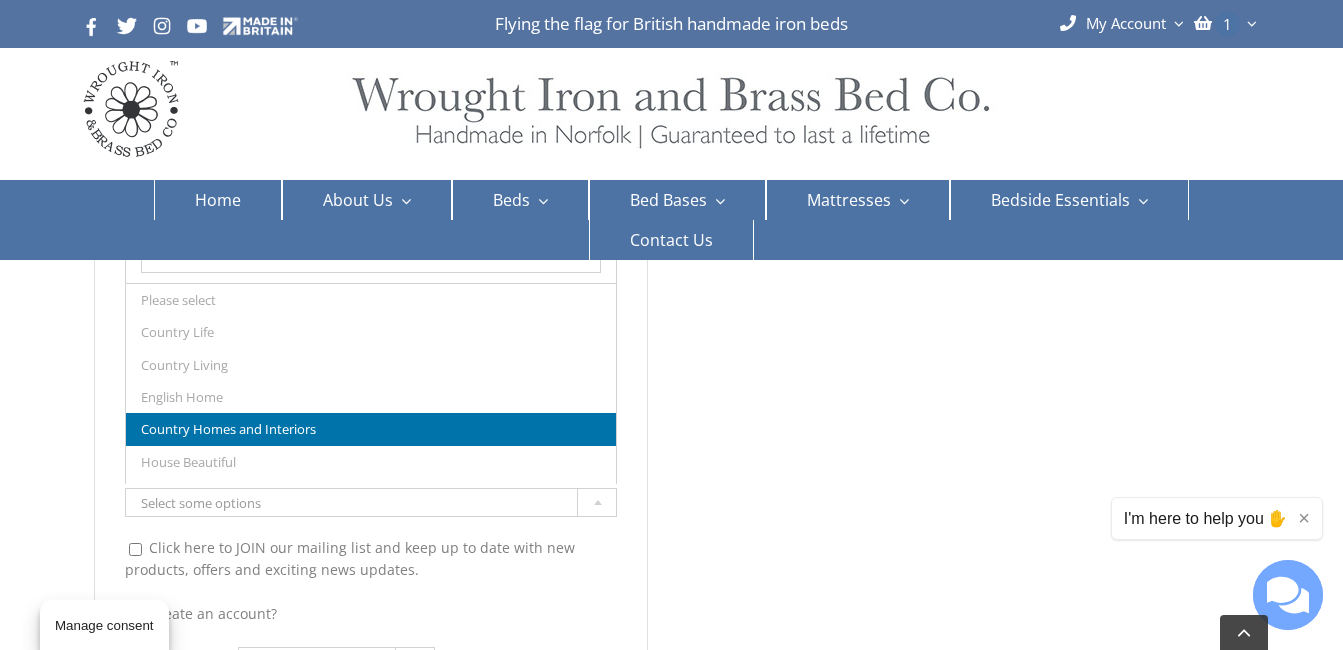 type 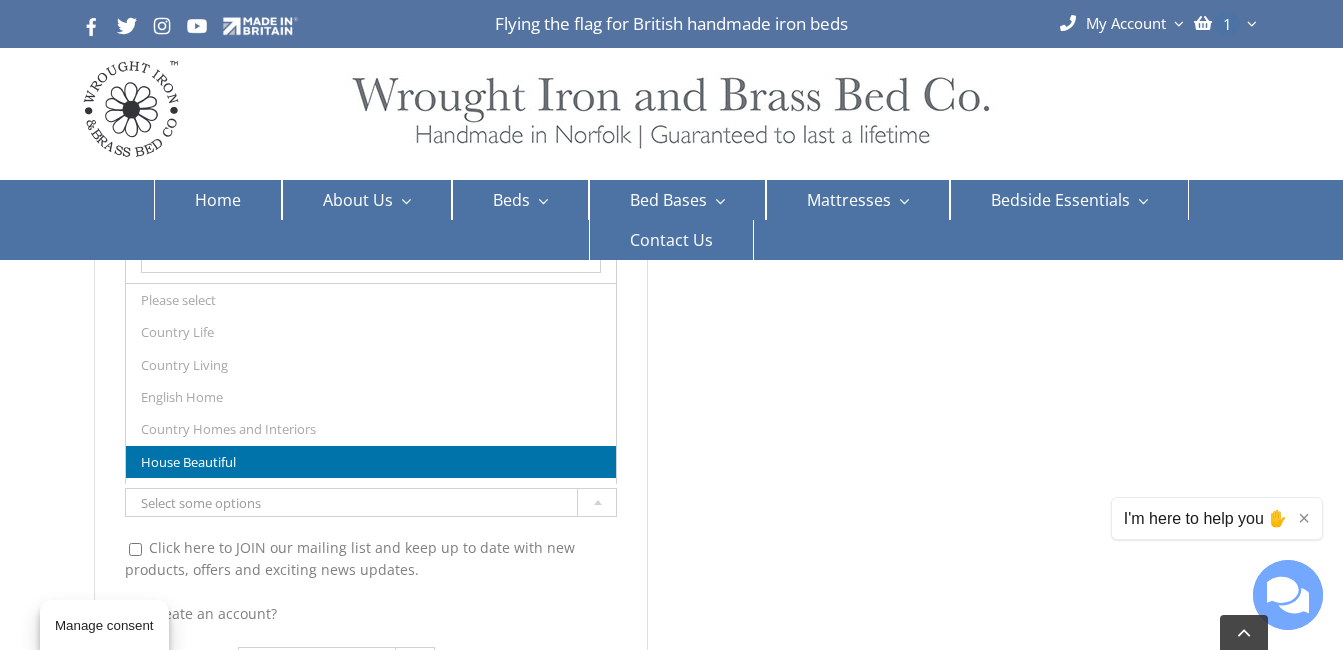 type 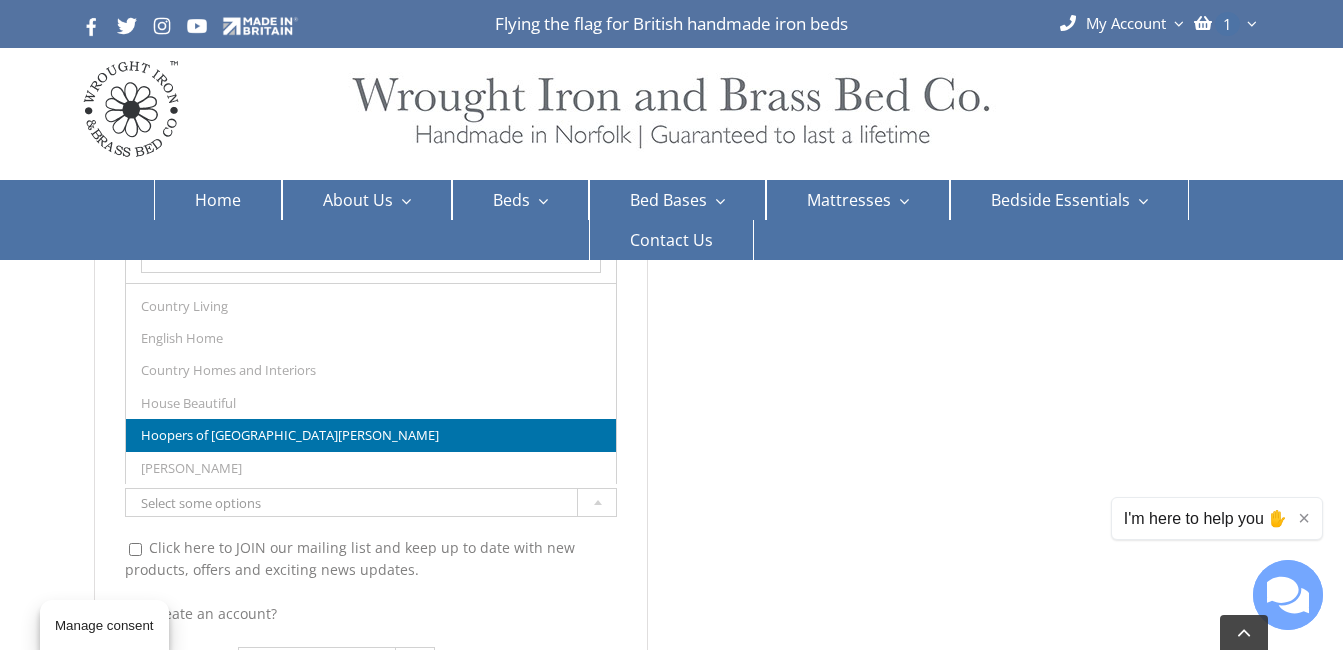 type 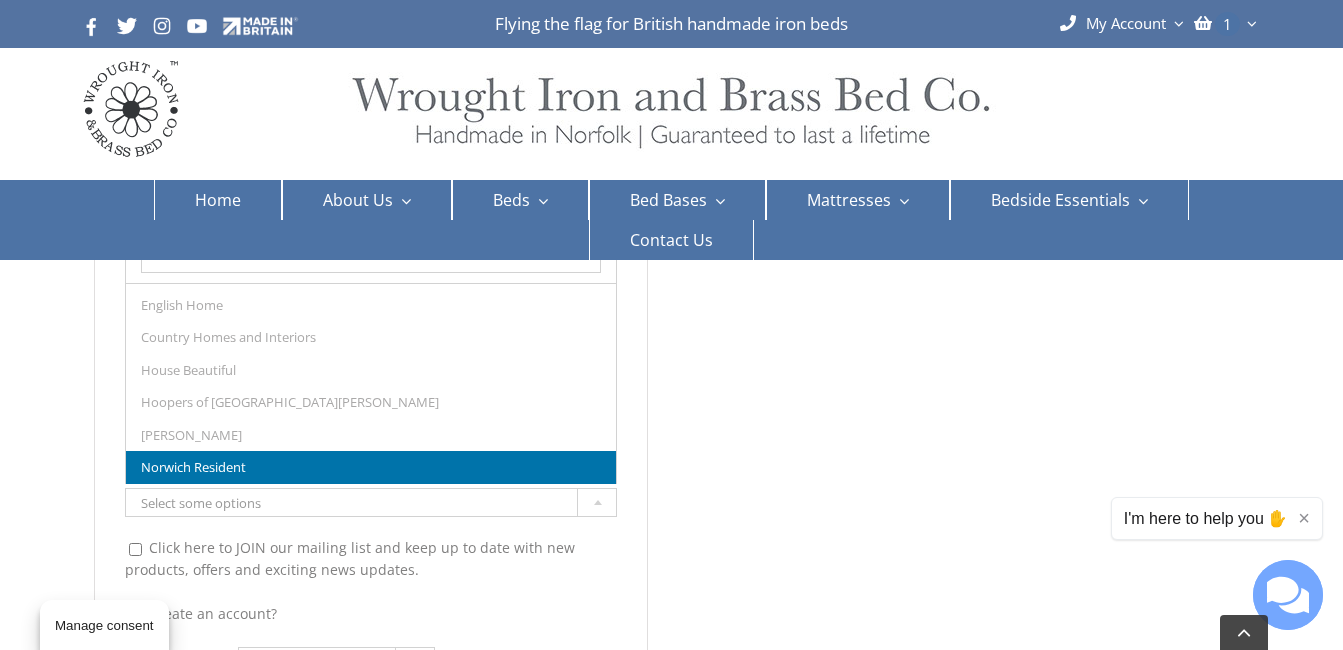 type 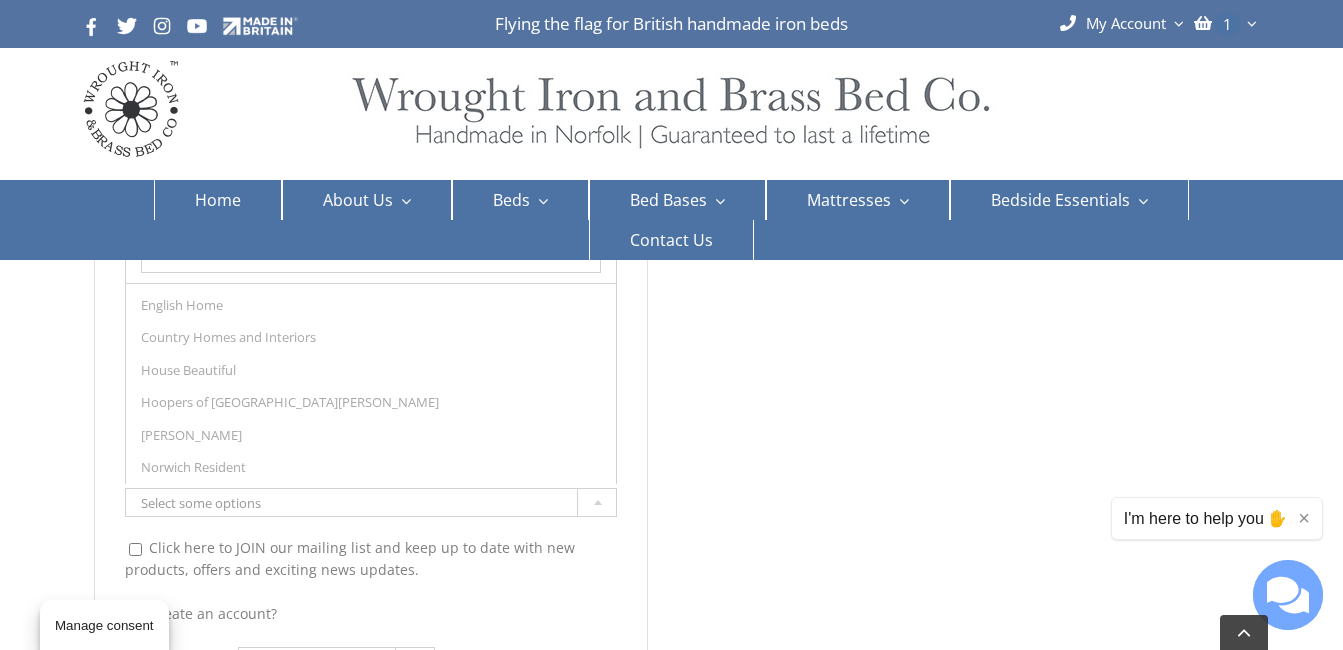 type 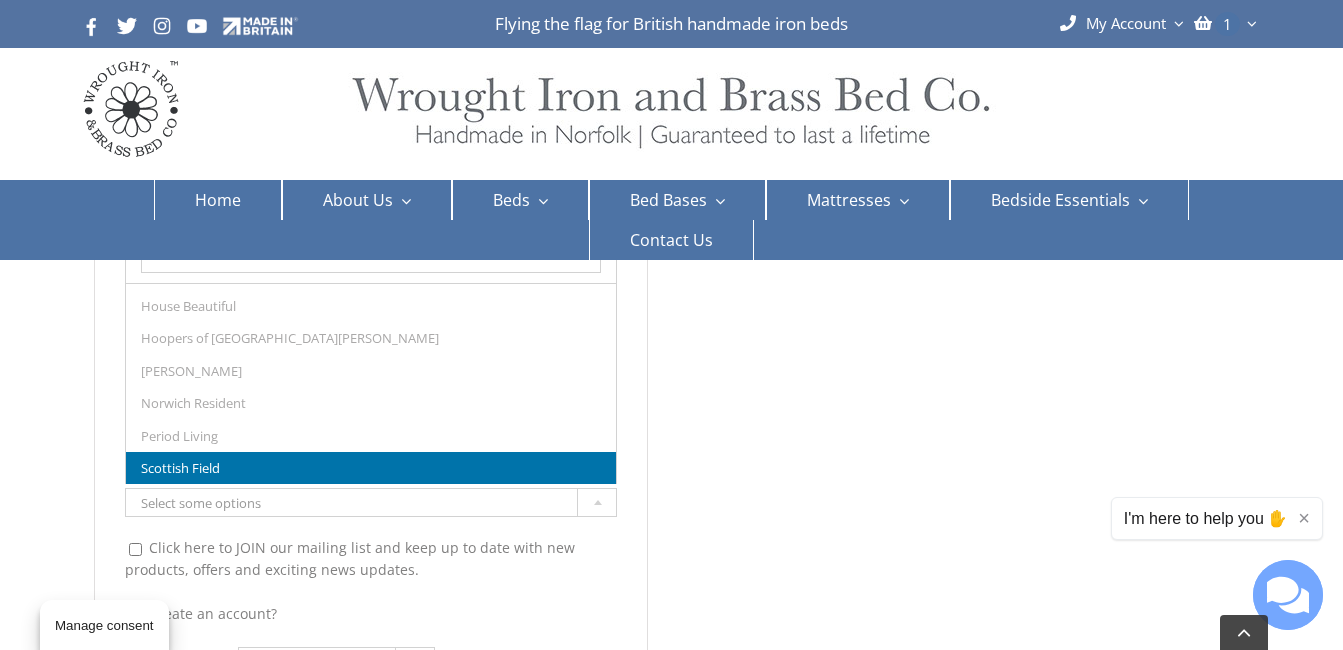 type 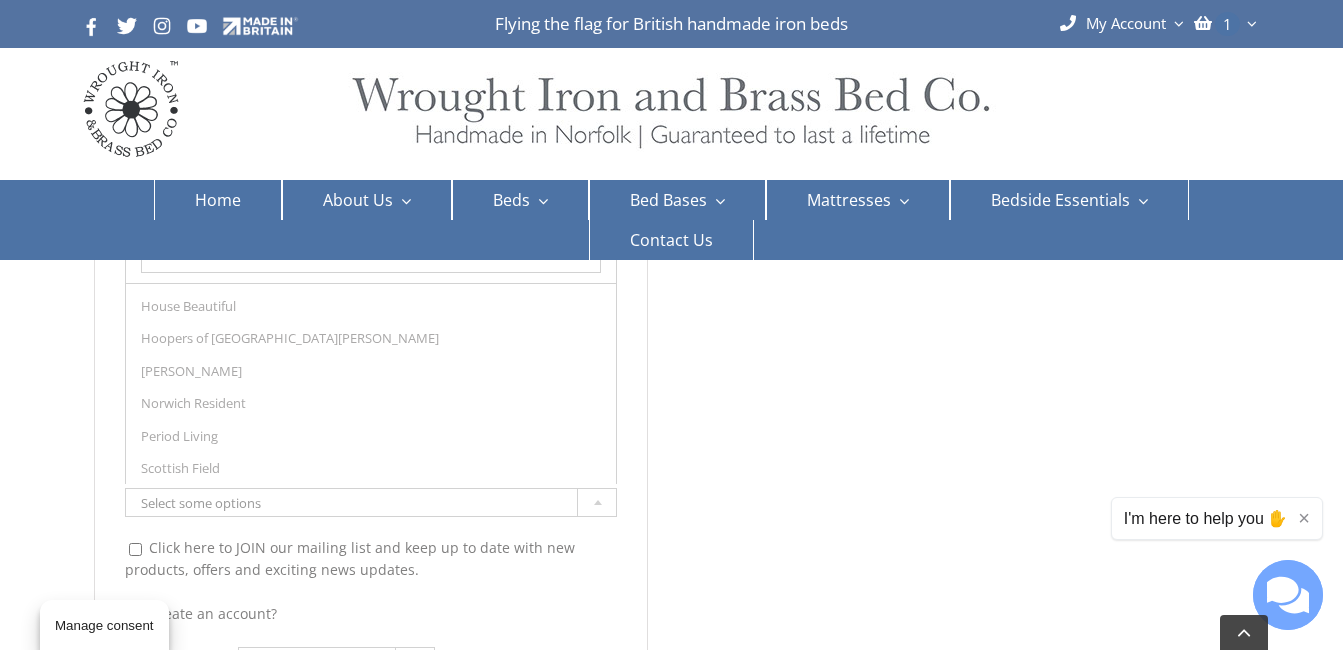 type 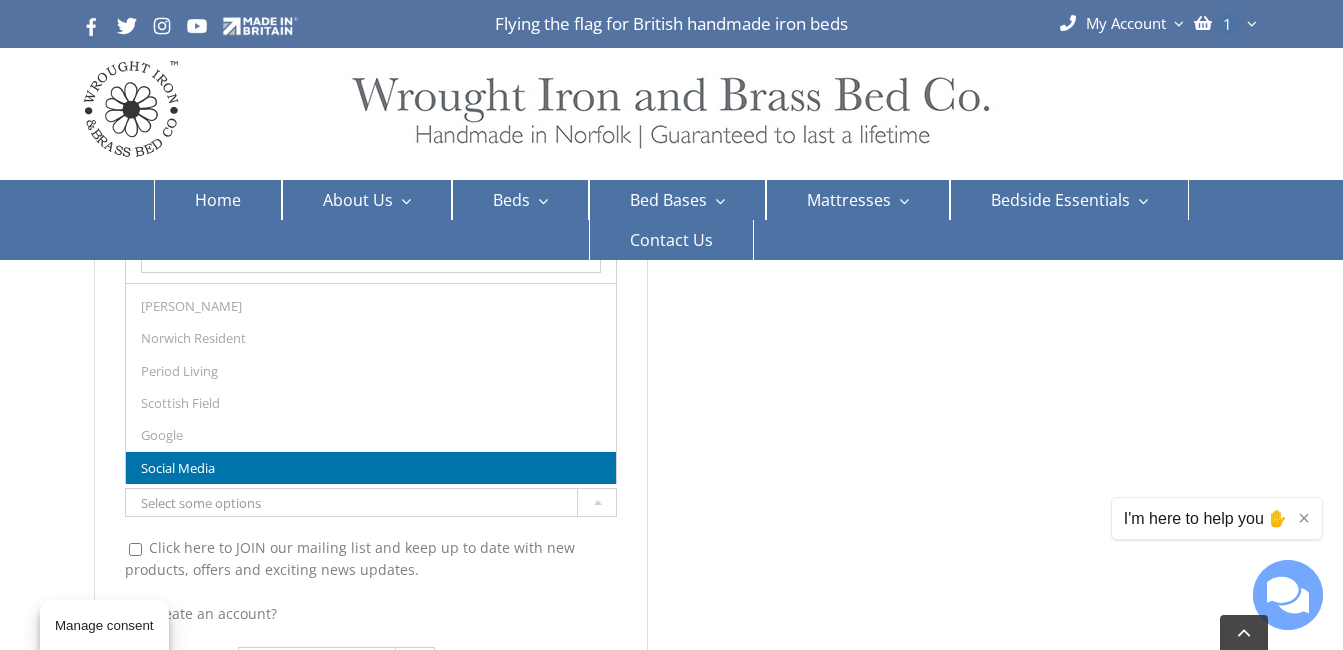 type 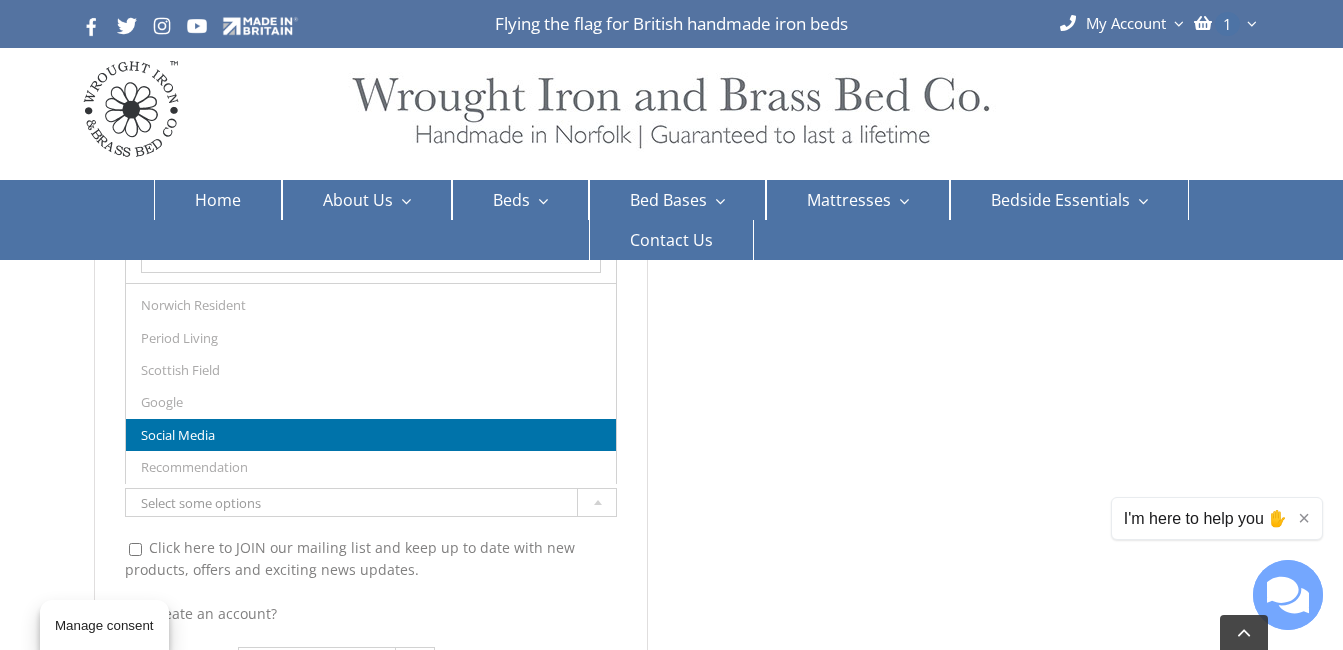 type 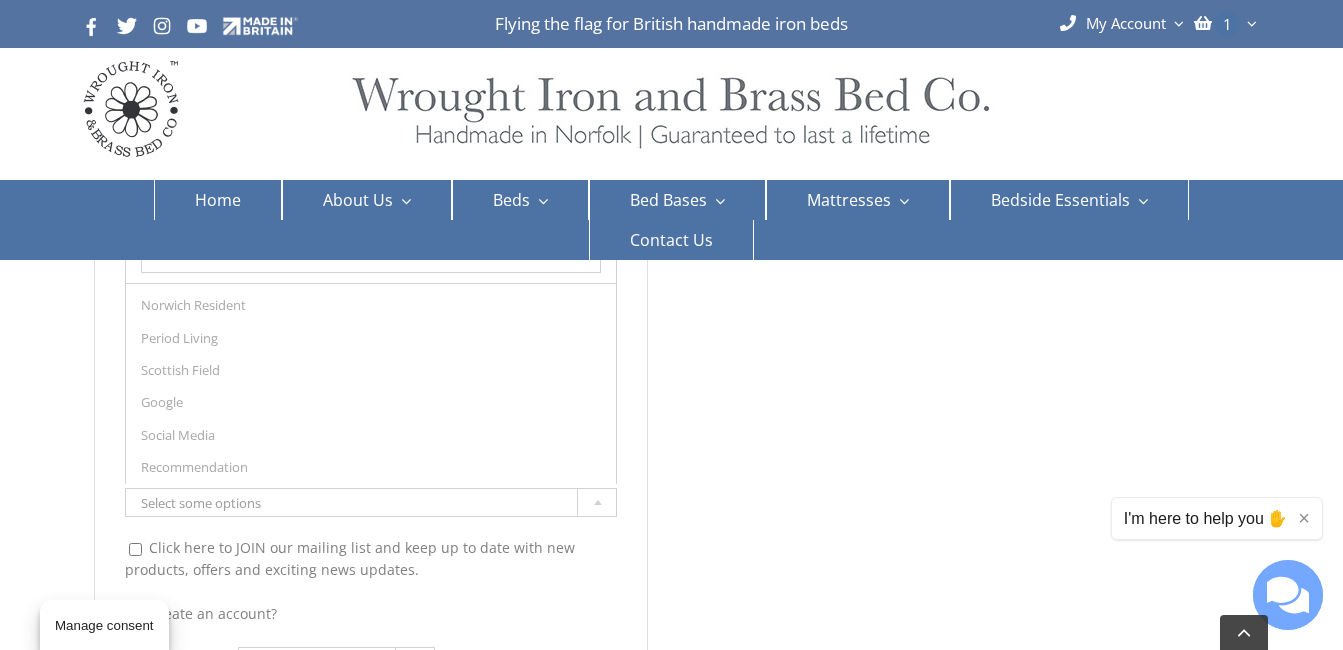 scroll, scrollTop: 286, scrollLeft: 0, axis: vertical 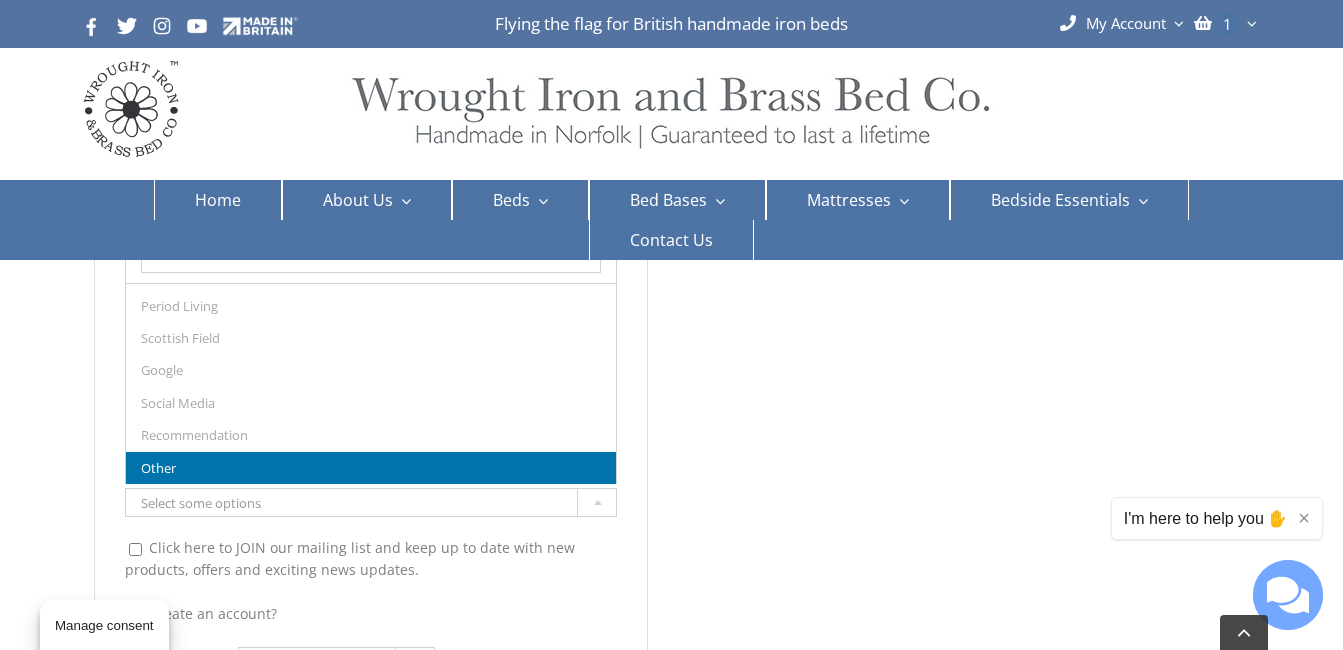 type 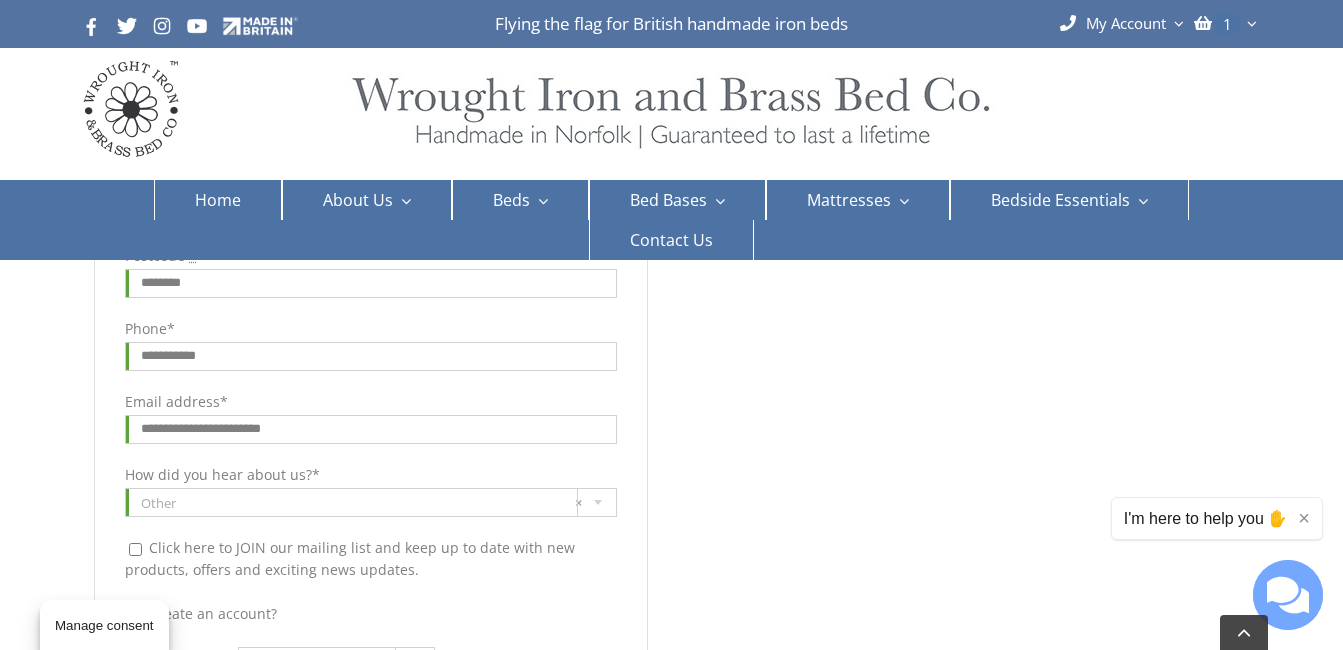 click on "**********" at bounding box center (671, 786) 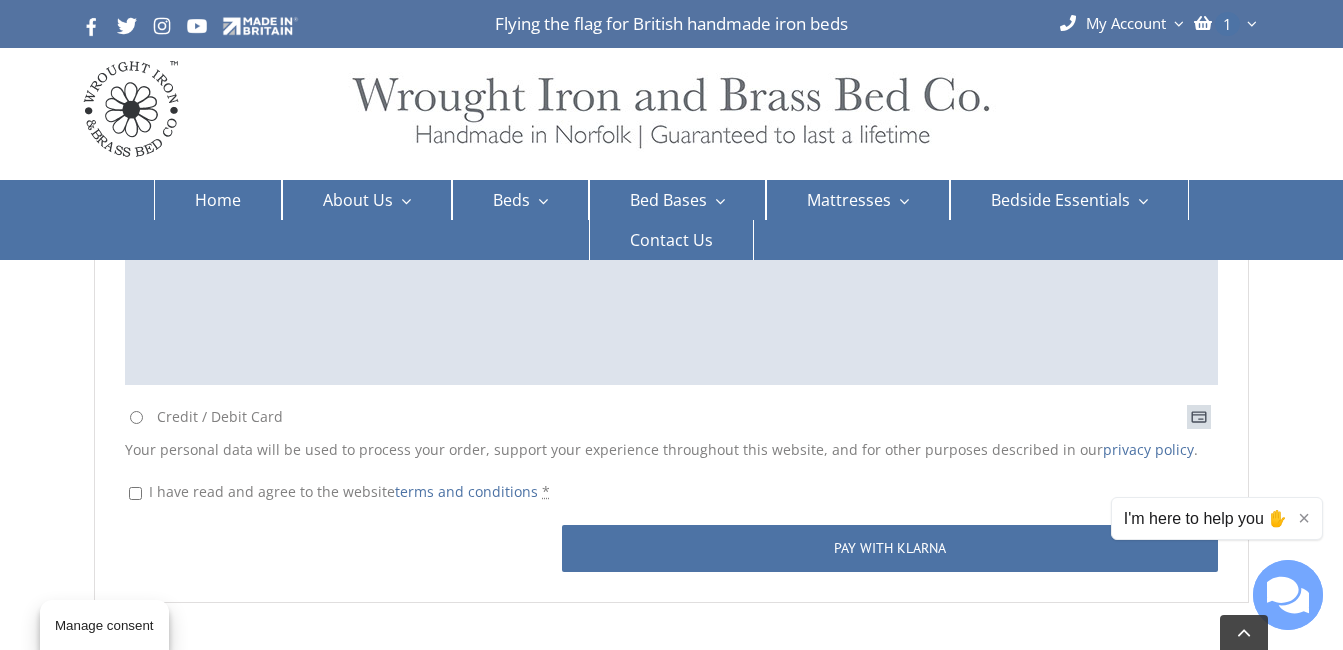 scroll, scrollTop: 2120, scrollLeft: 0, axis: vertical 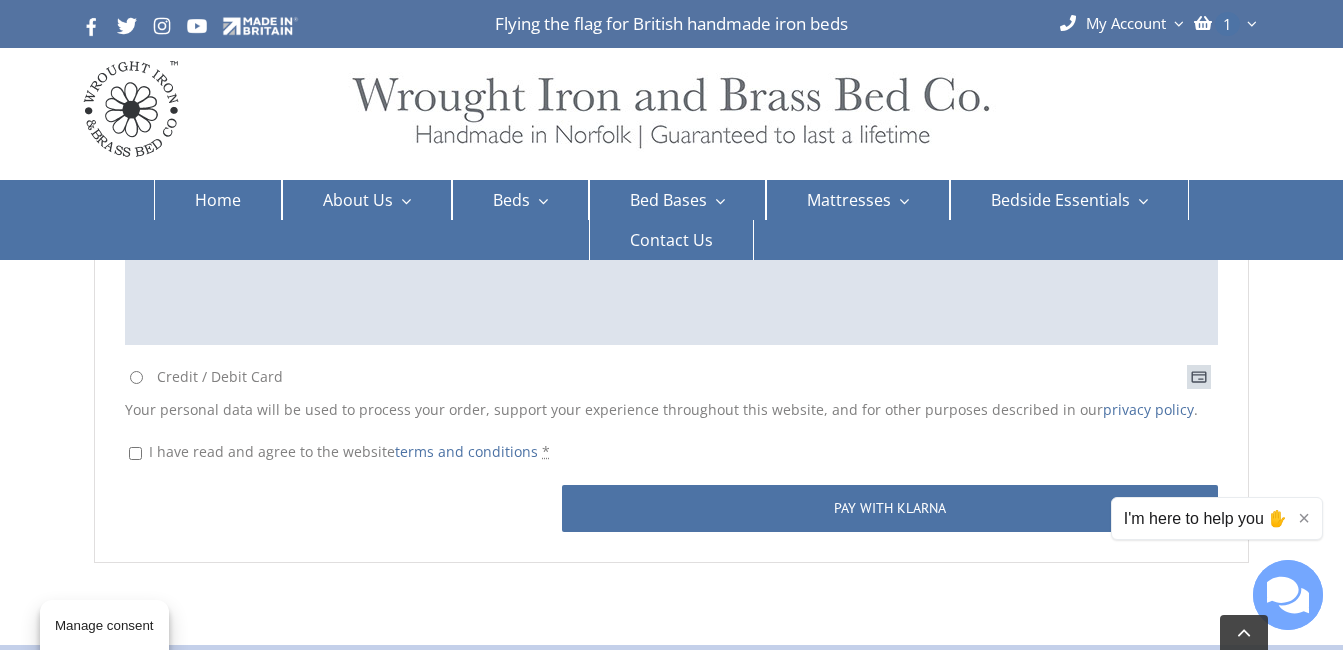 click on "I have read and agree to the website  terms and conditions   *" at bounding box center [135, 453] 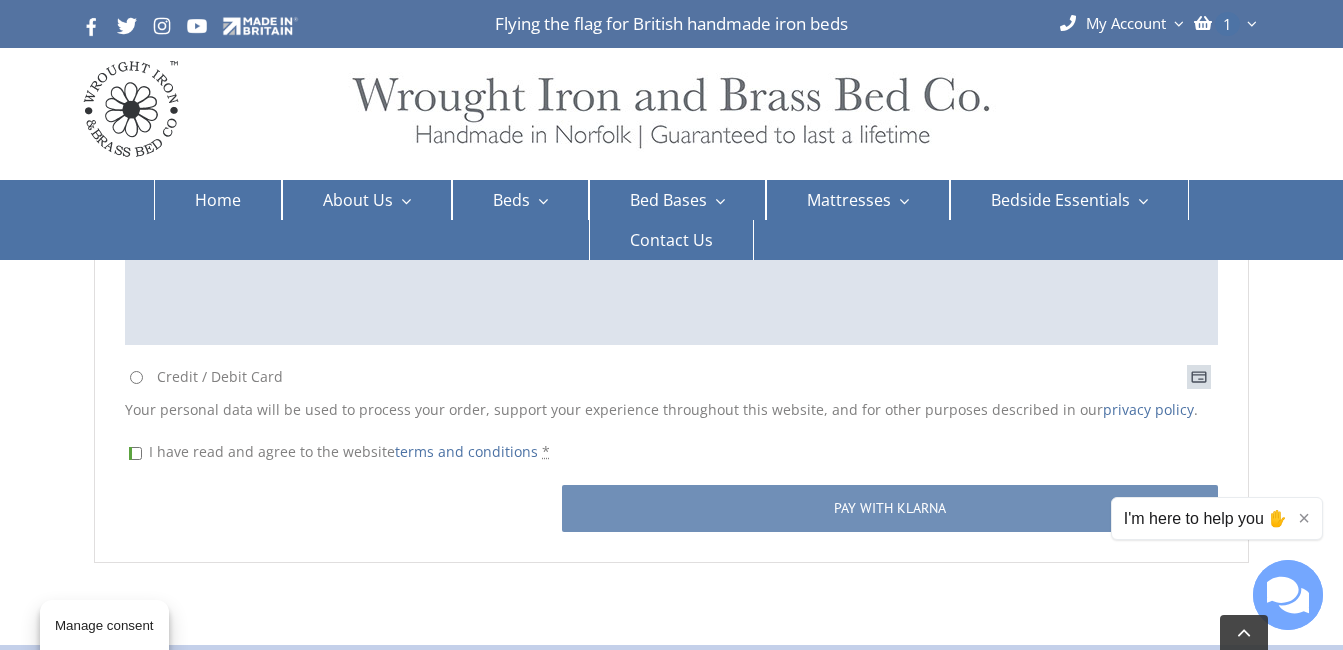 click on "Pay with Klarna" at bounding box center (890, 508) 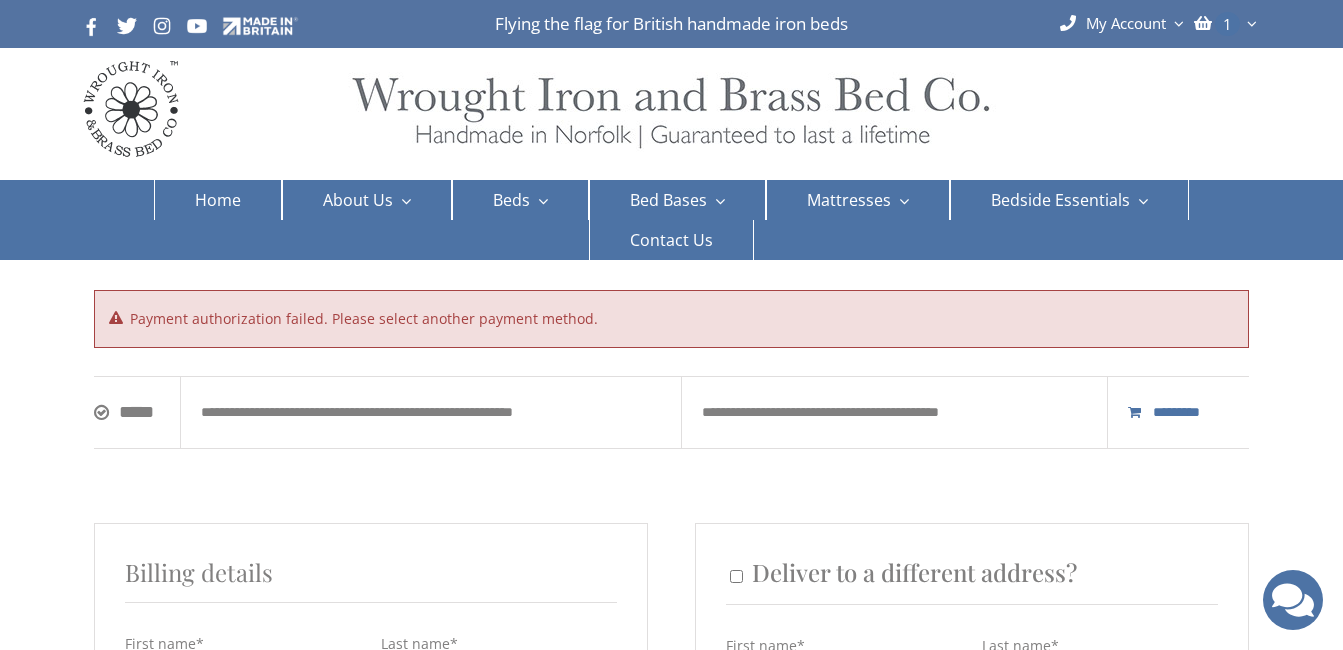 scroll, scrollTop: 0, scrollLeft: 0, axis: both 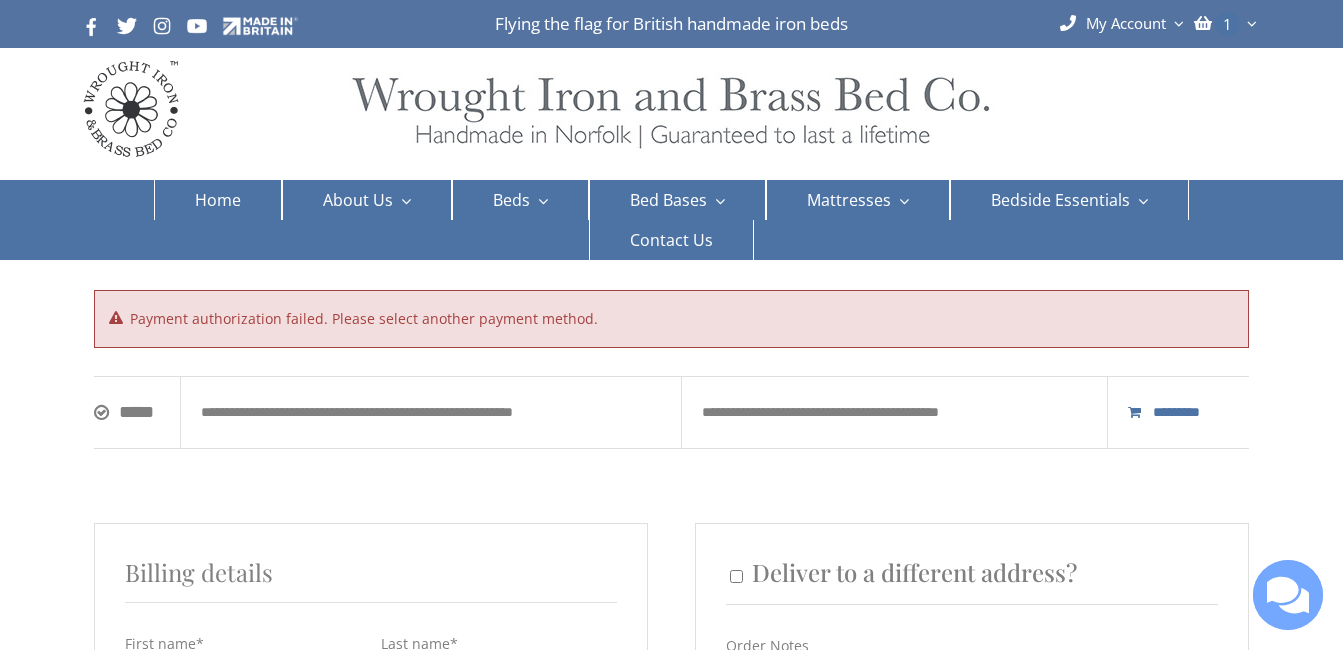 select on "**" 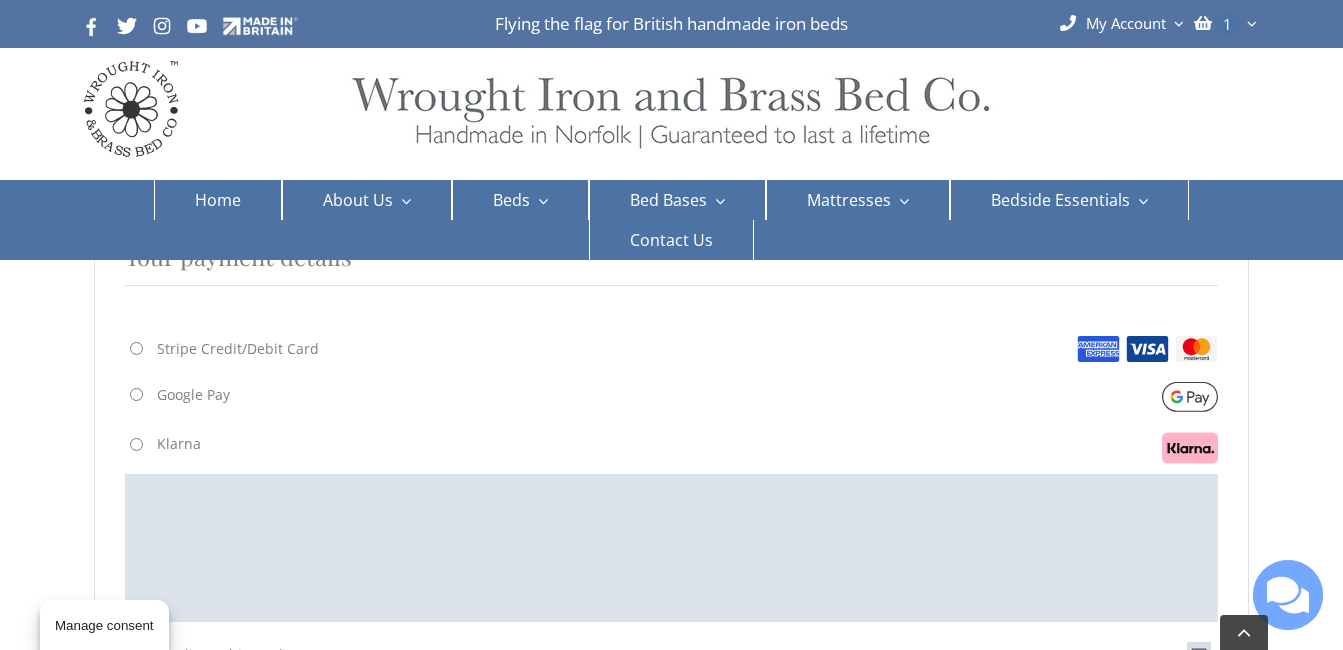 scroll, scrollTop: 1760, scrollLeft: 0, axis: vertical 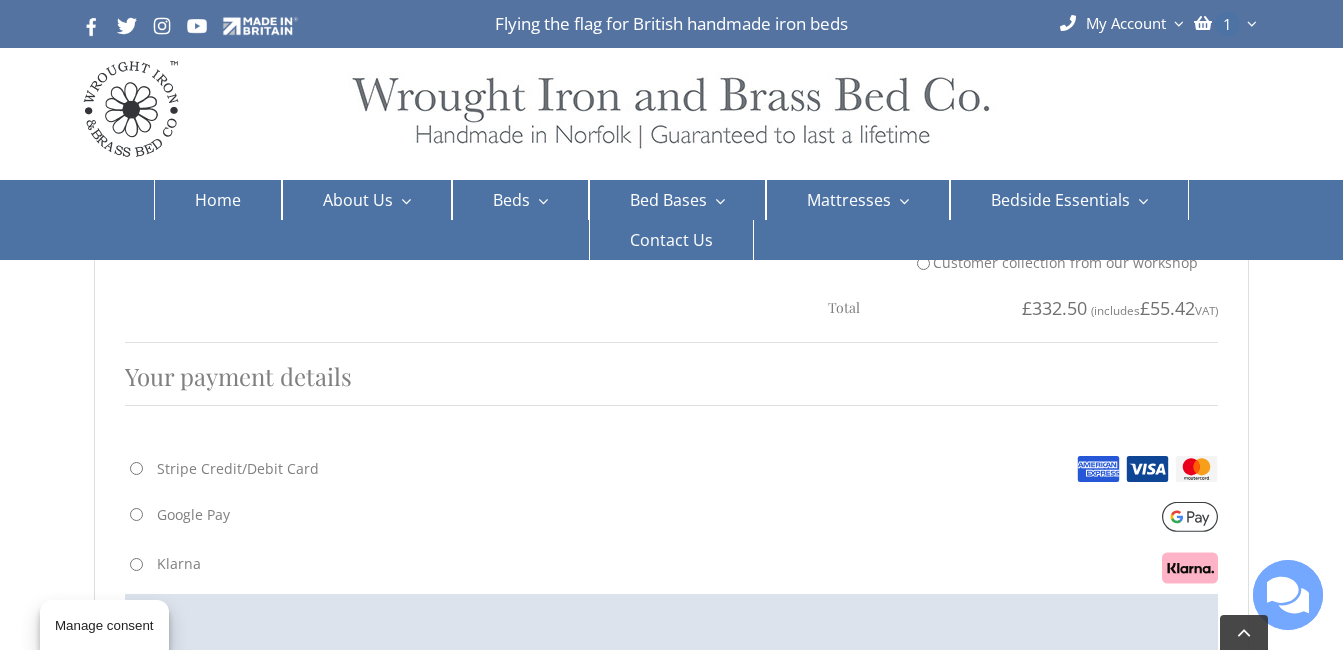 click on "Stripe Credit/Debit Card" at bounding box center (136, 468) 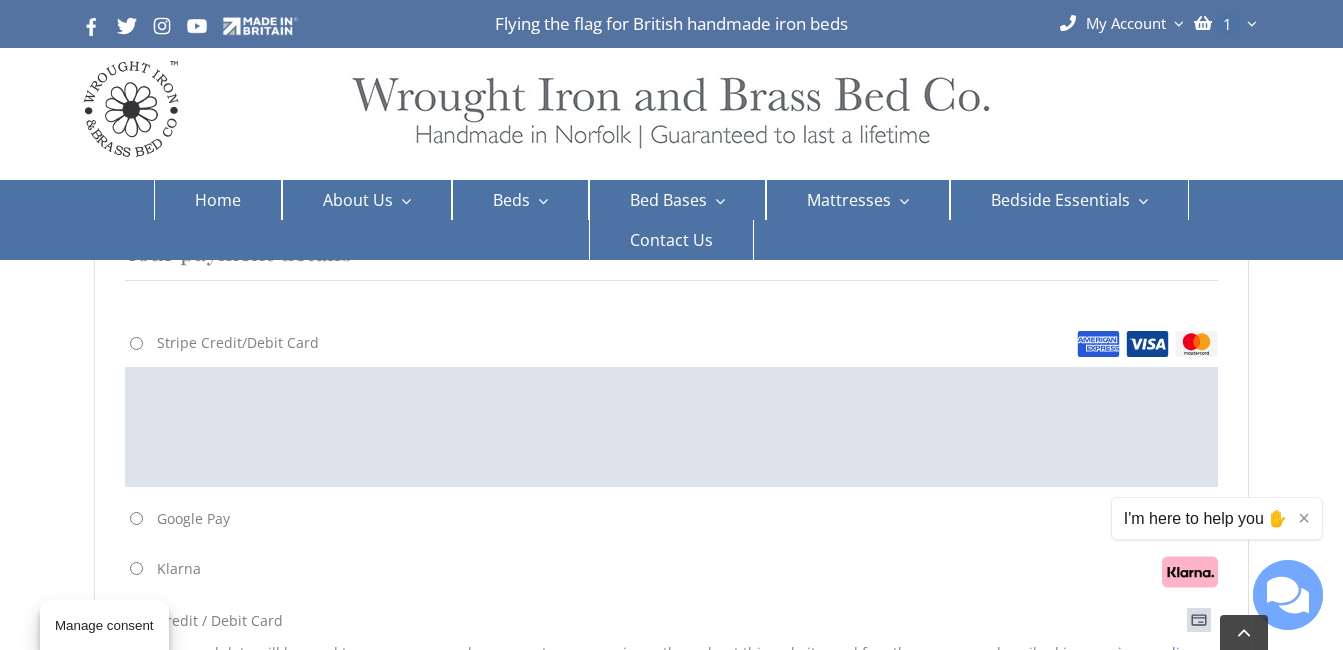 scroll, scrollTop: 1928, scrollLeft: 0, axis: vertical 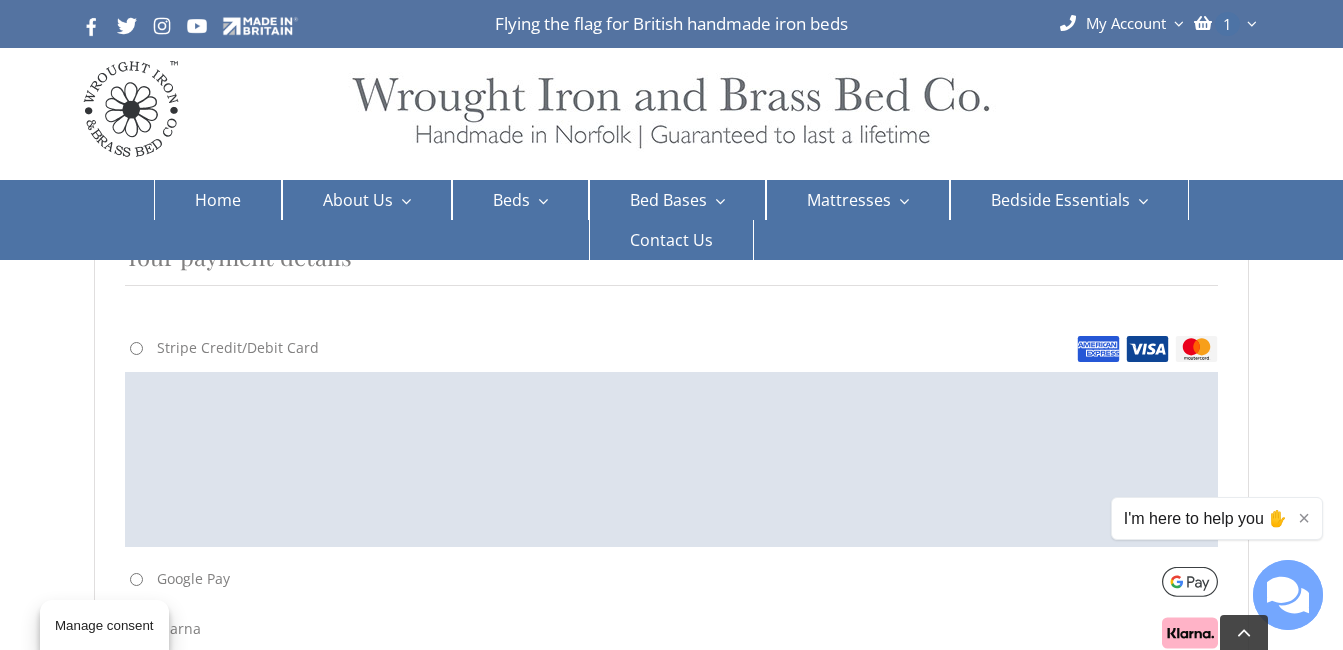 click on "Google Pay" at bounding box center (671, 582) 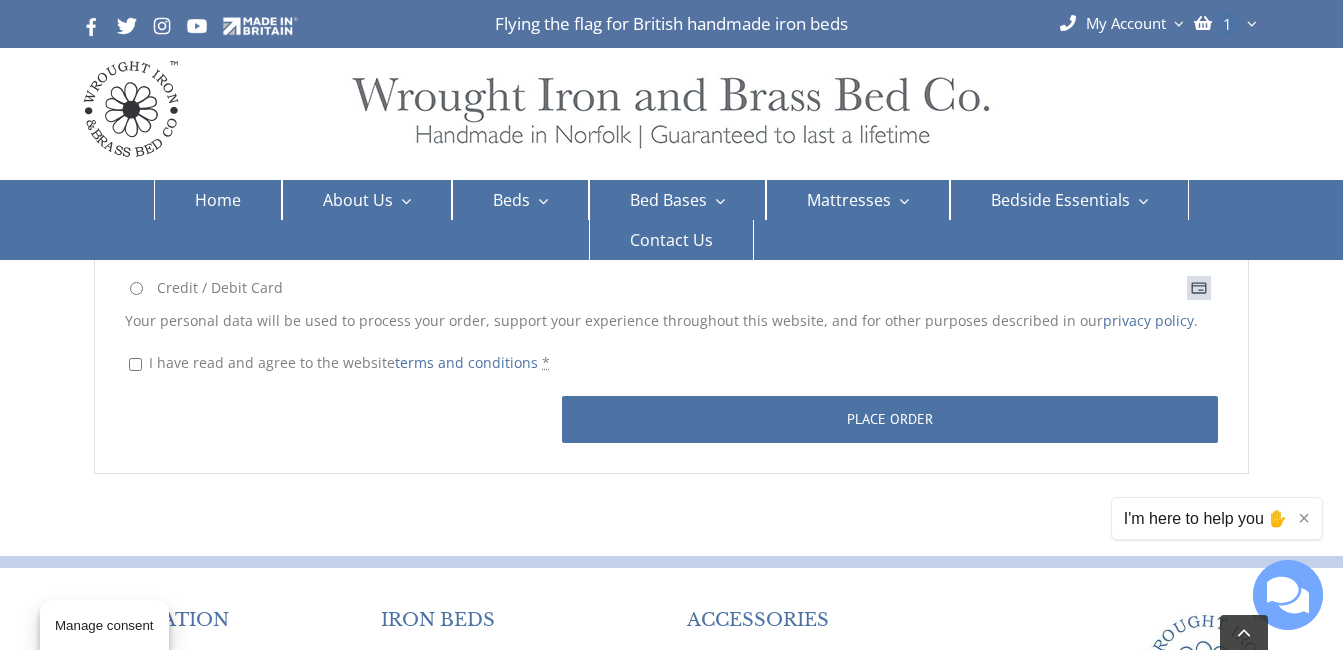 scroll, scrollTop: 2328, scrollLeft: 0, axis: vertical 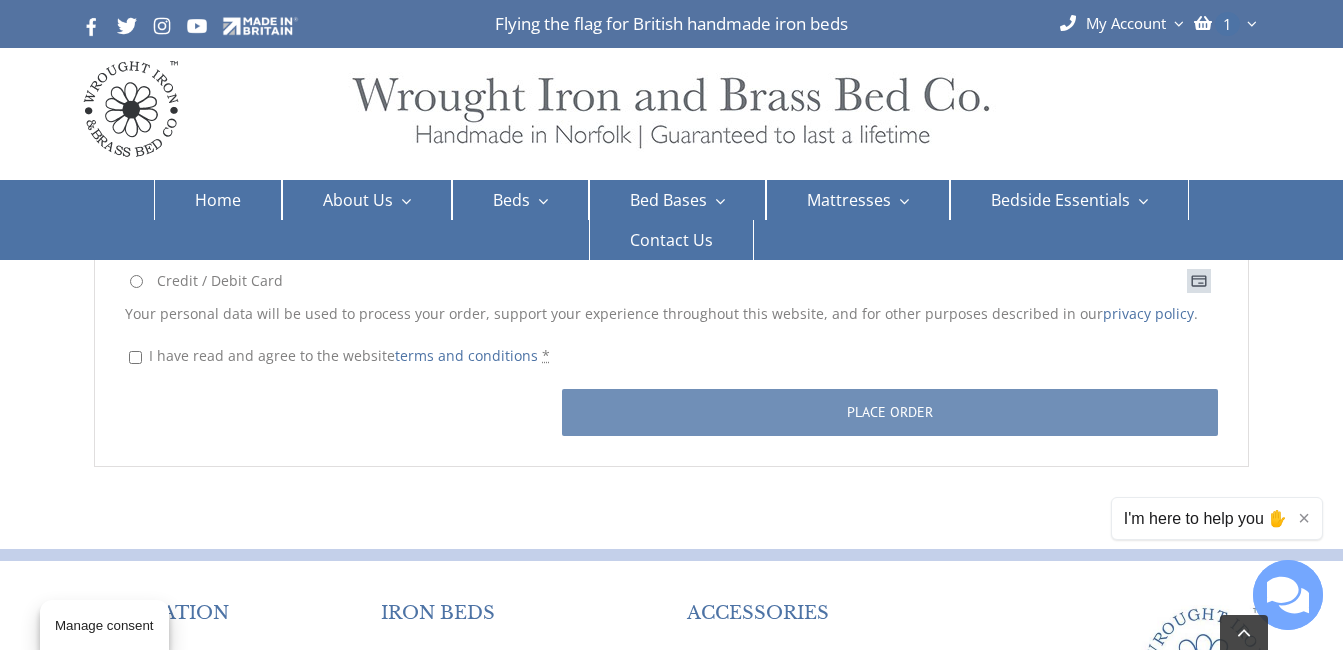 click on "Place order" at bounding box center (890, 412) 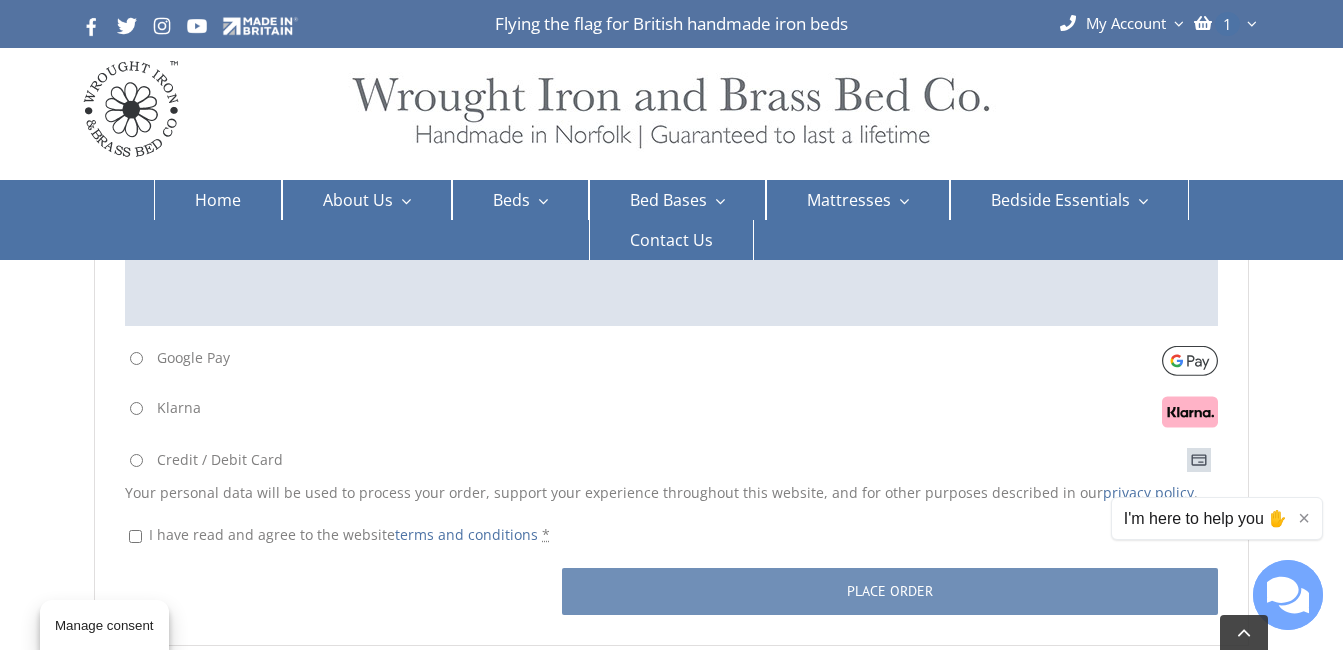 scroll, scrollTop: 2200, scrollLeft: 0, axis: vertical 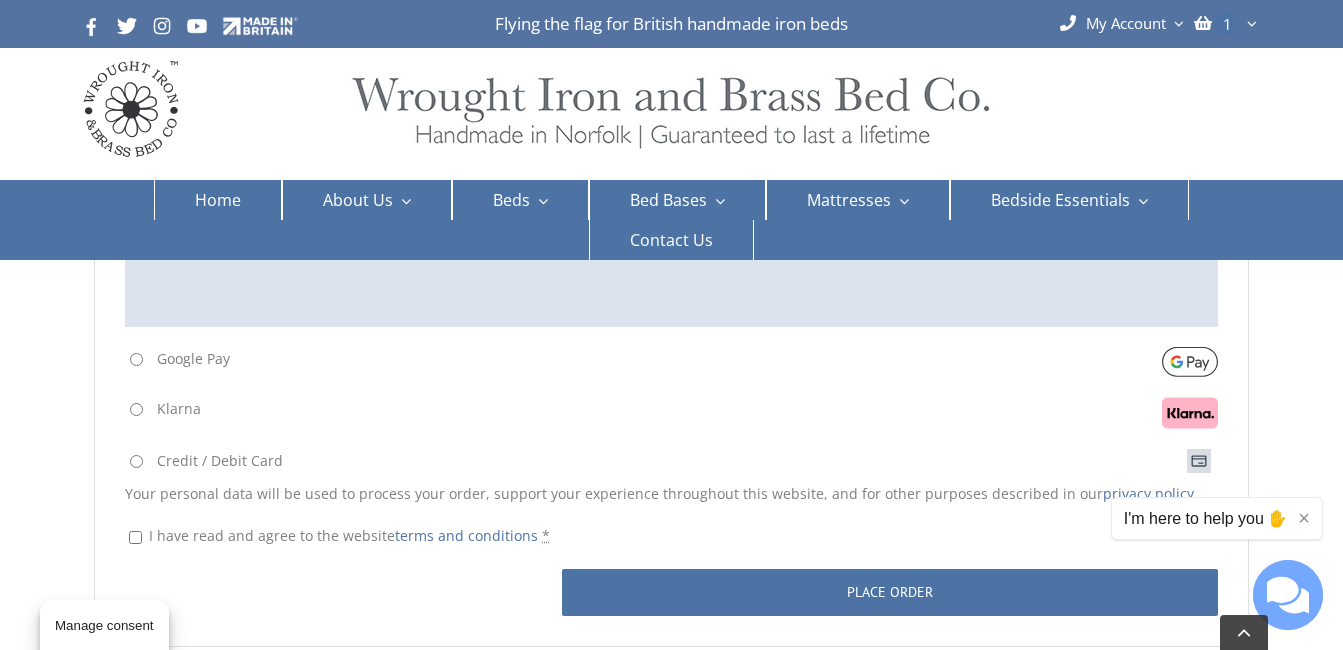 click on "Credit / Debit Card" at bounding box center [136, 461] 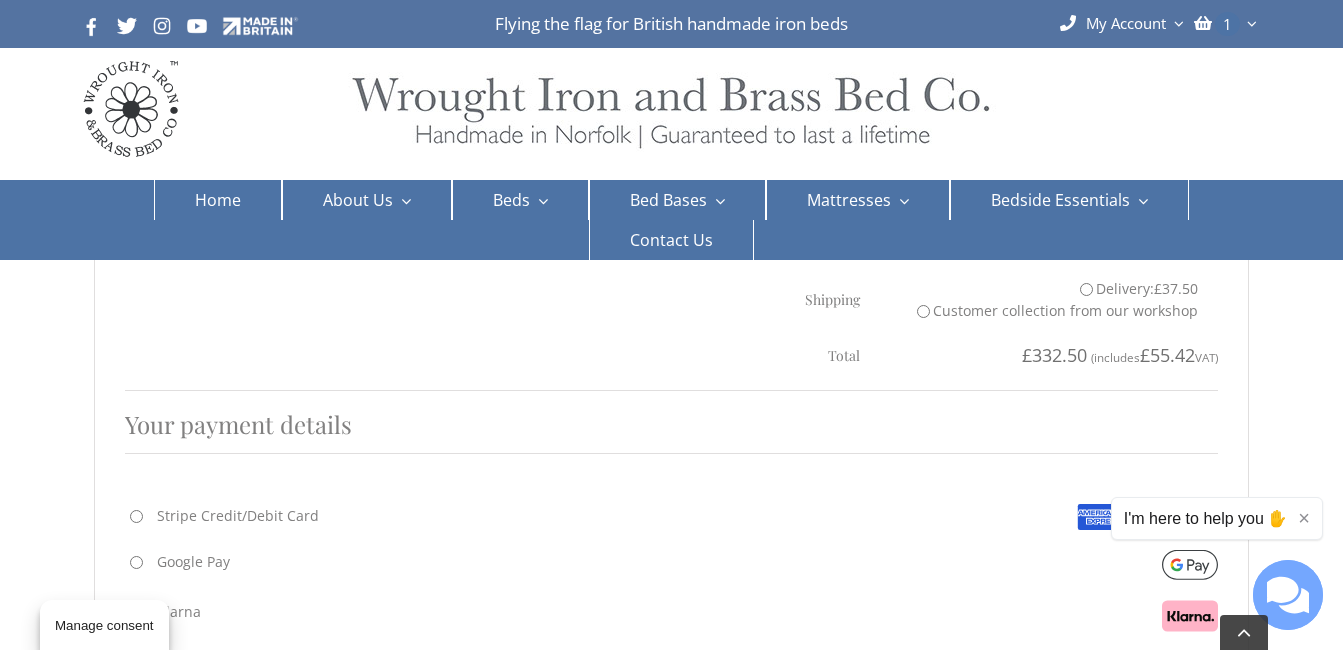 scroll, scrollTop: 2120, scrollLeft: 0, axis: vertical 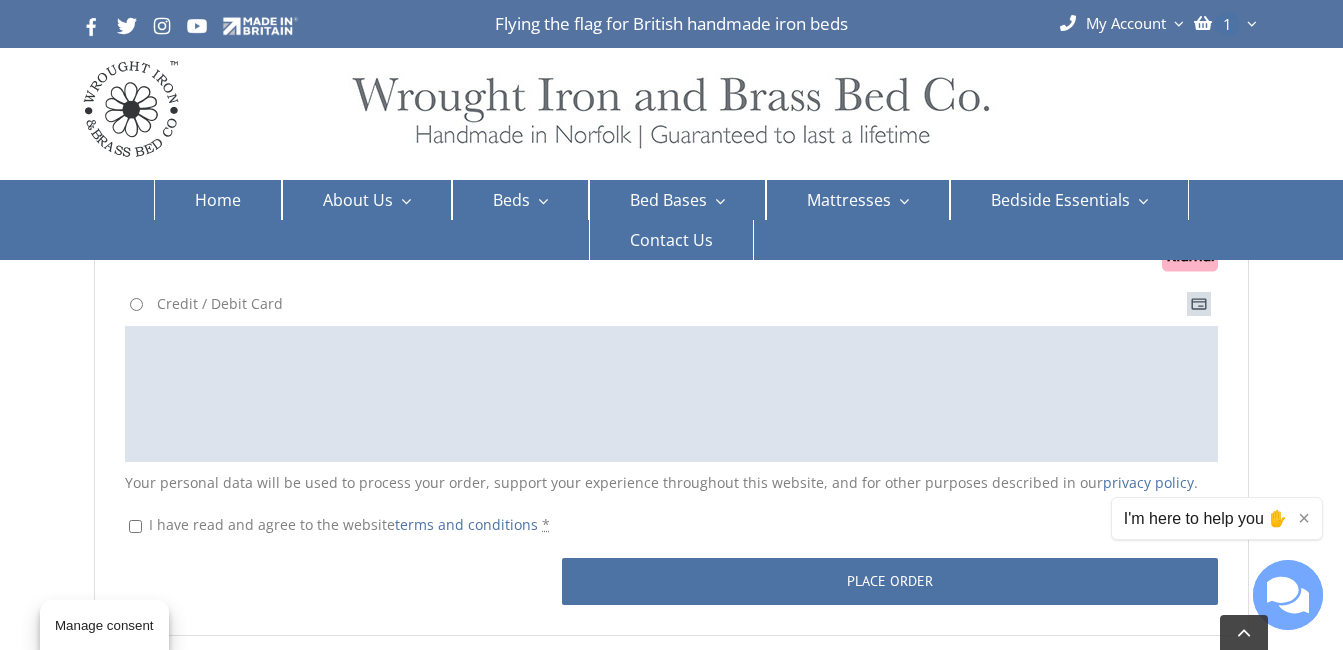 click on "I have read and agree to the website  terms and conditions   *" at bounding box center [135, 526] 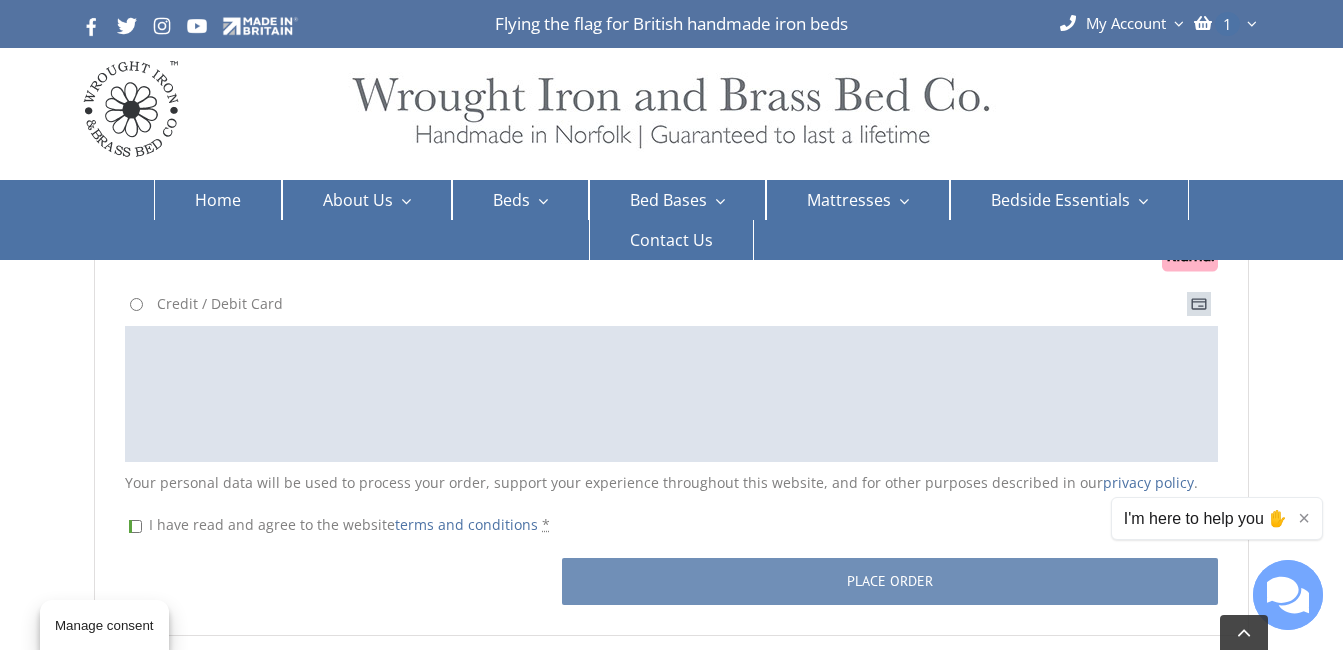 click on "Place order" at bounding box center [890, 581] 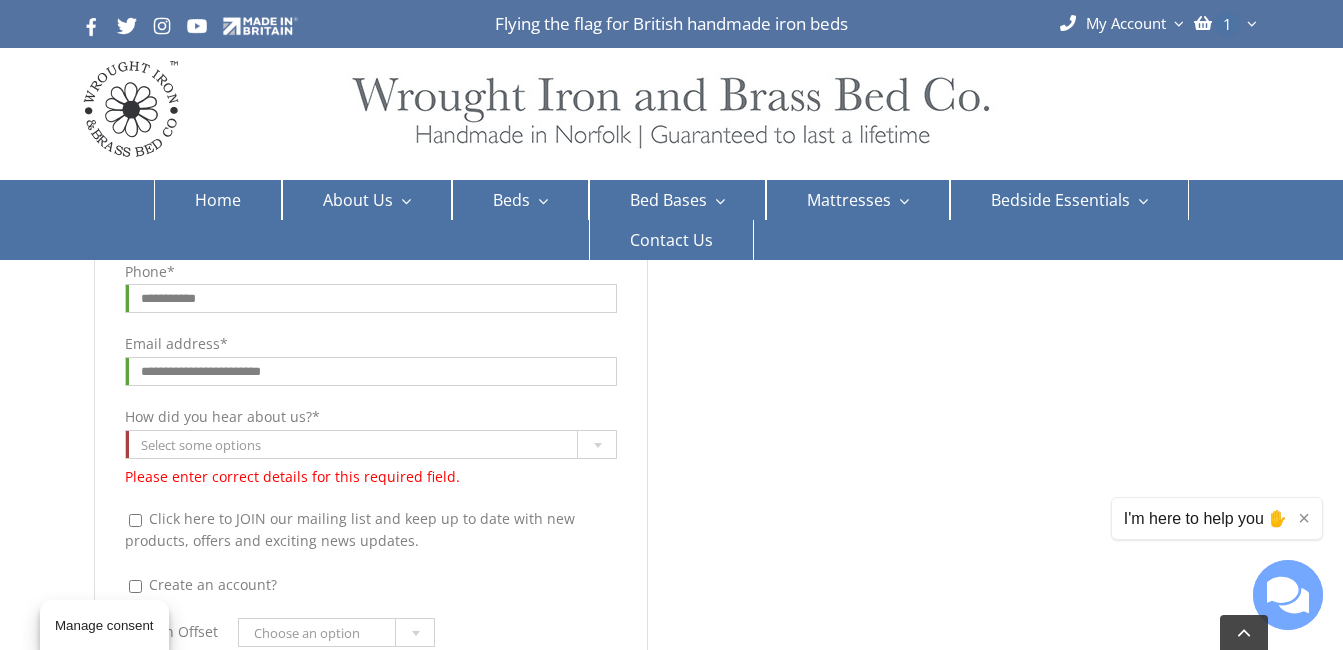 scroll, scrollTop: 908, scrollLeft: 0, axis: vertical 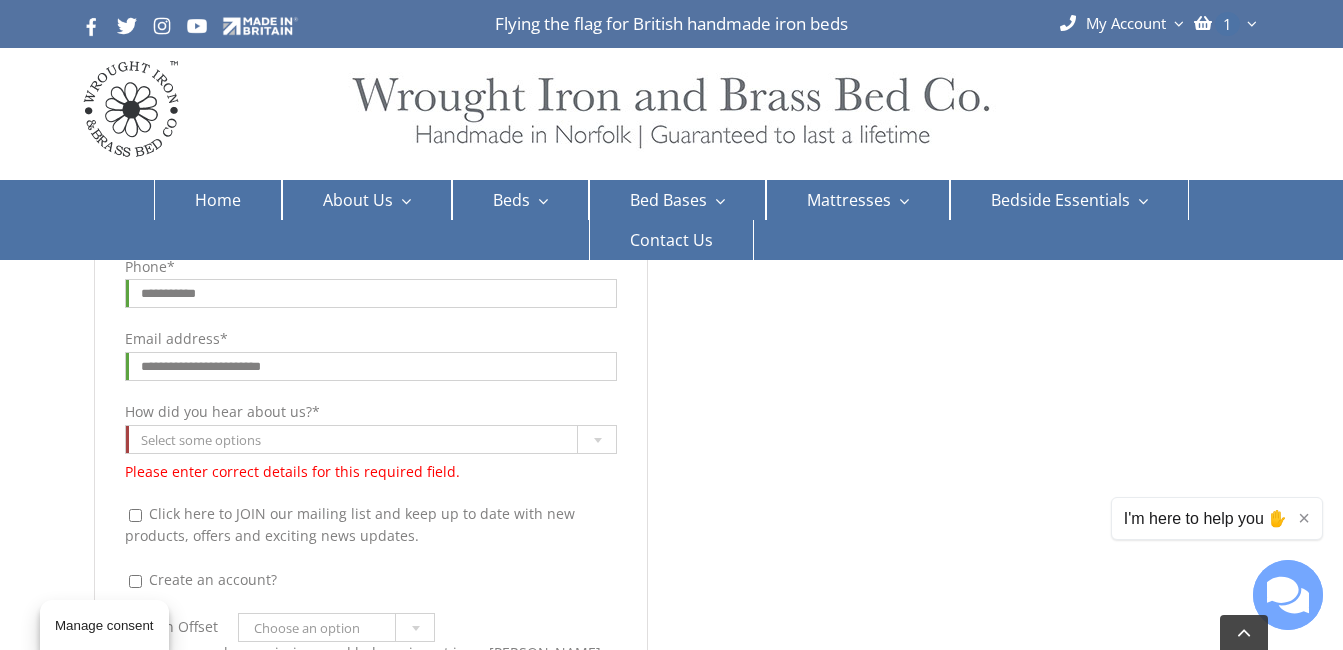 click at bounding box center [598, 440] 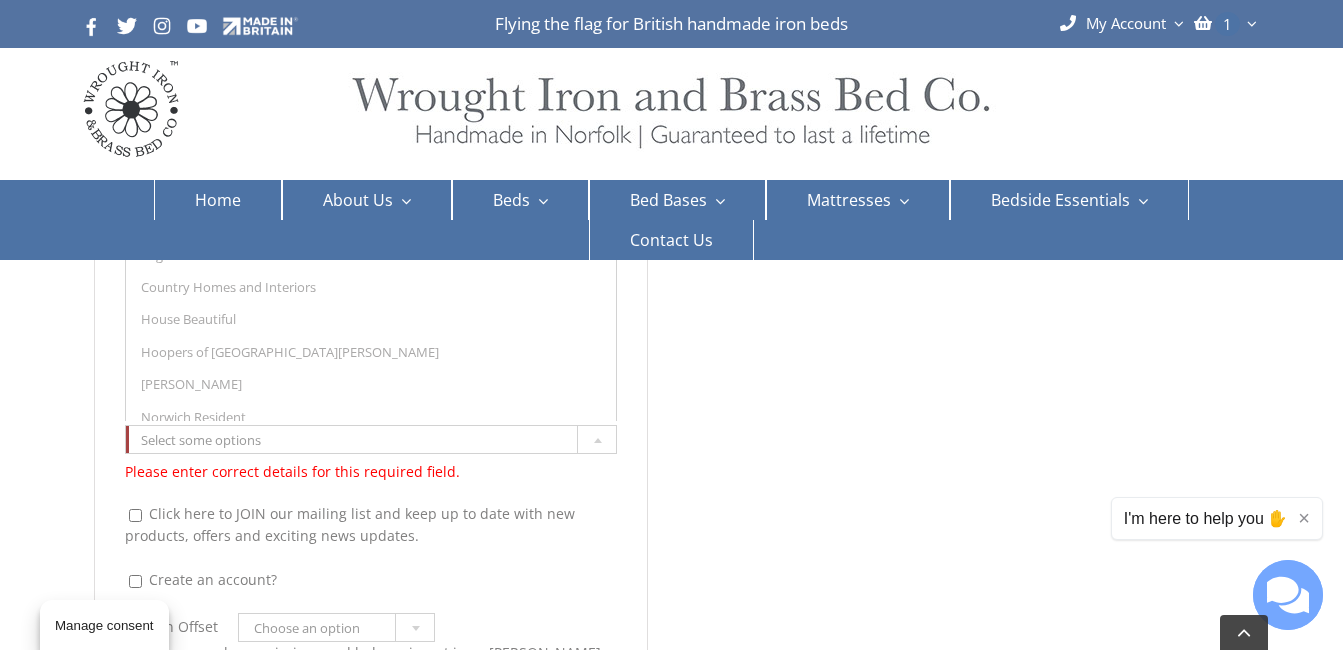 scroll, scrollTop: 120, scrollLeft: 0, axis: vertical 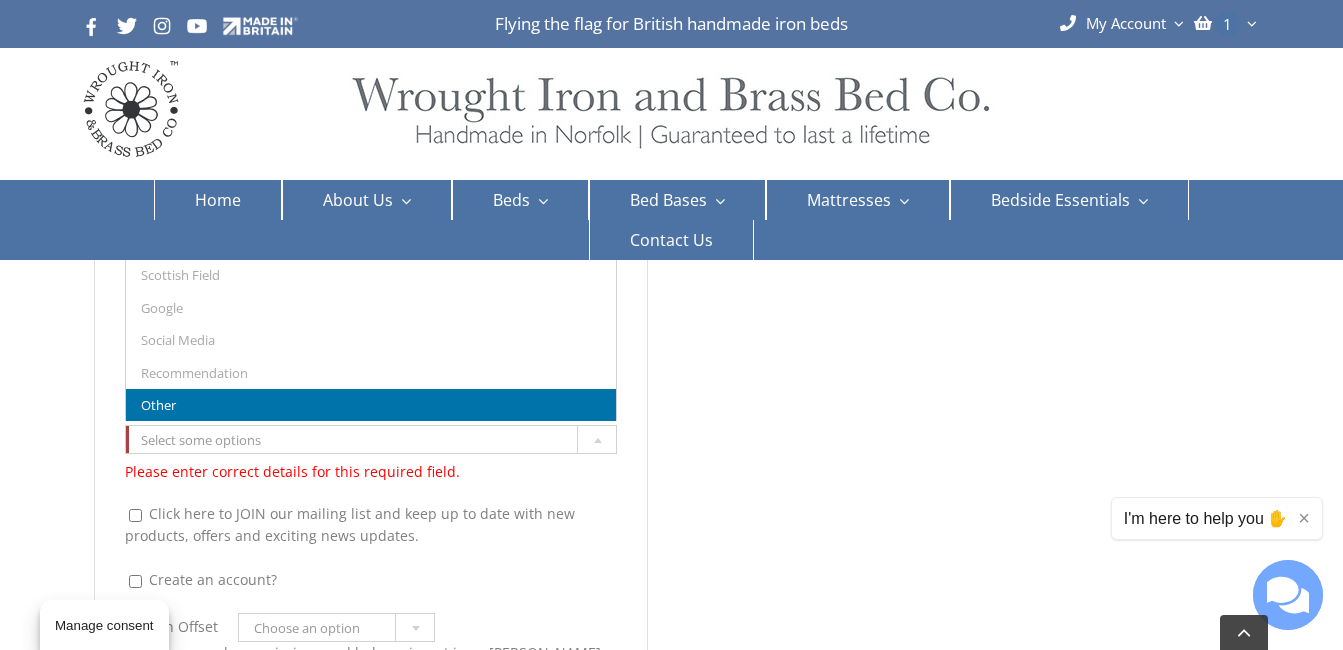 select on "*****" 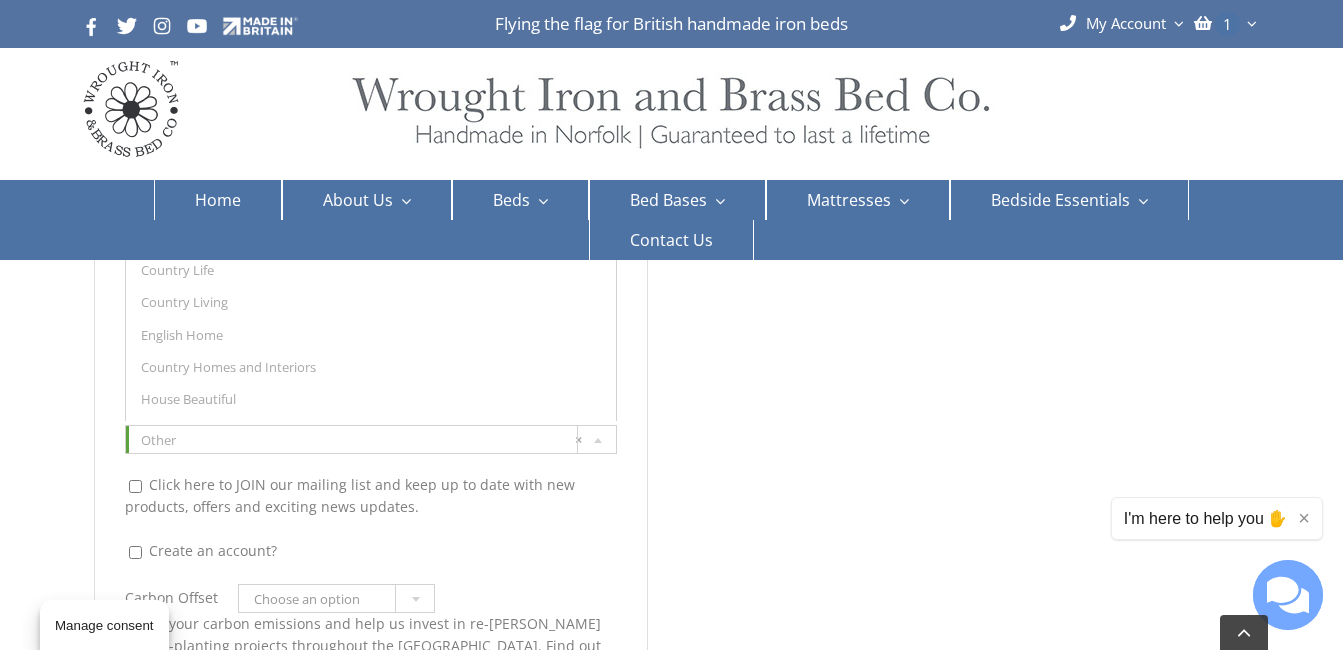 scroll, scrollTop: 286, scrollLeft: 0, axis: vertical 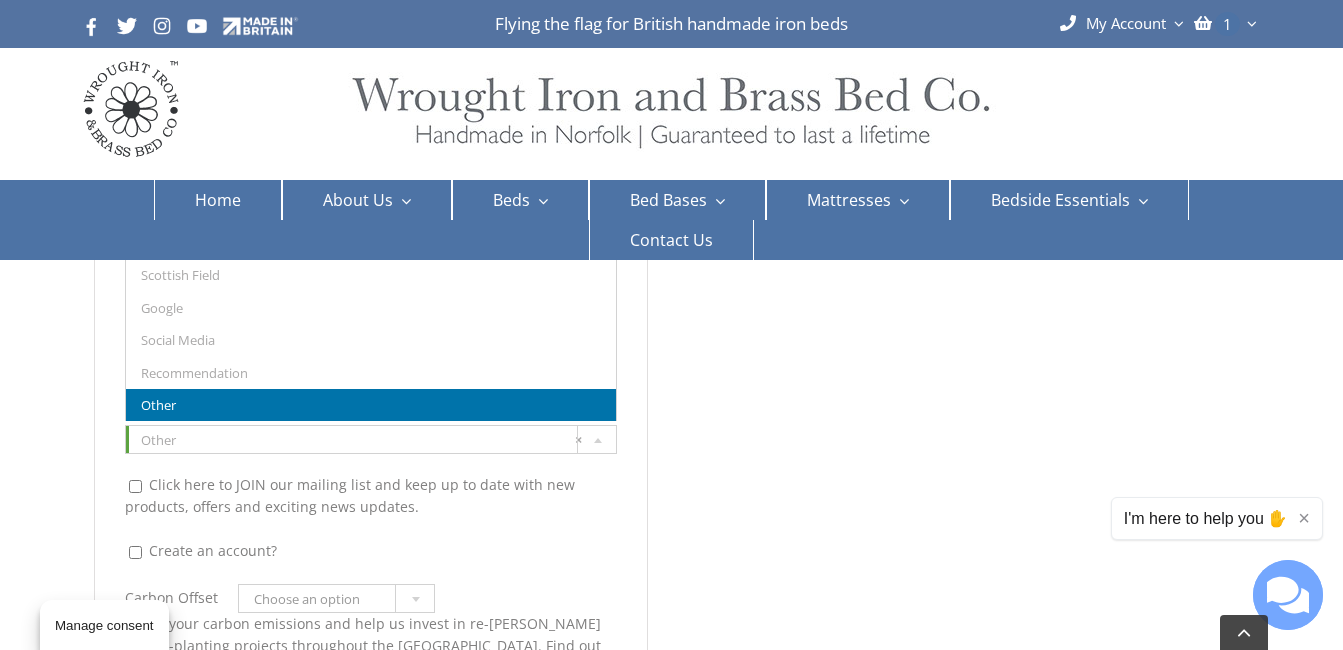 type 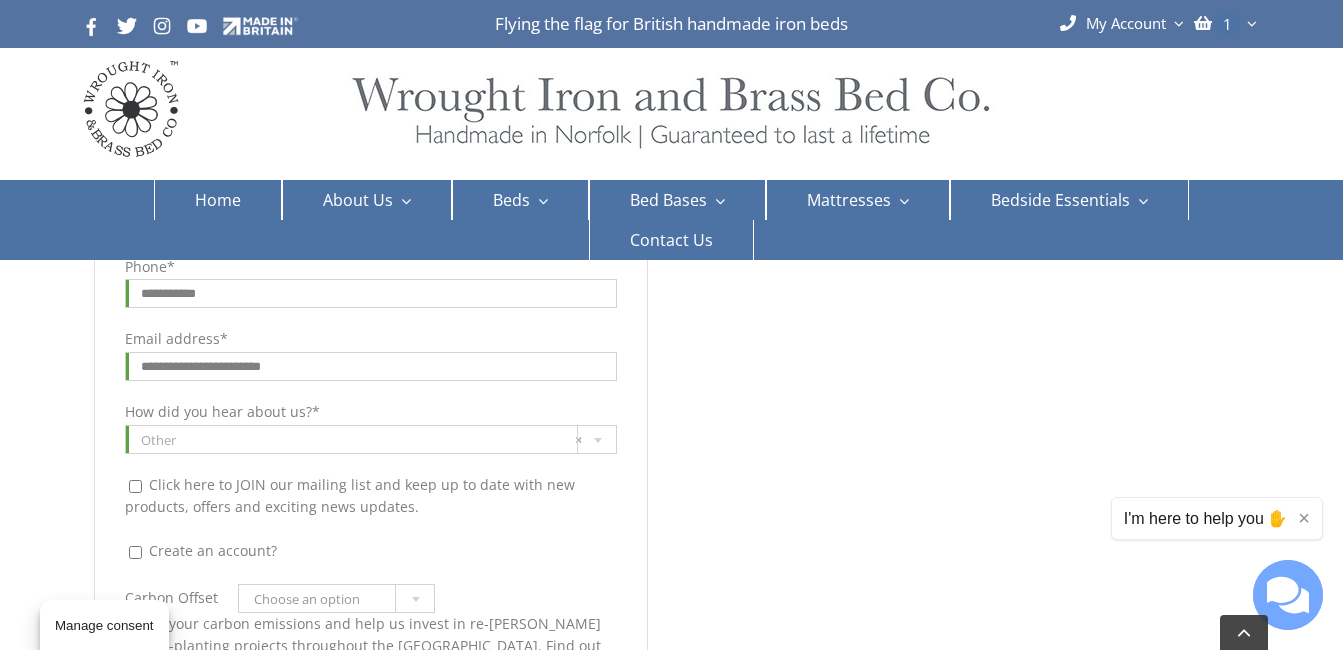 click on "**********" at bounding box center [671, 689] 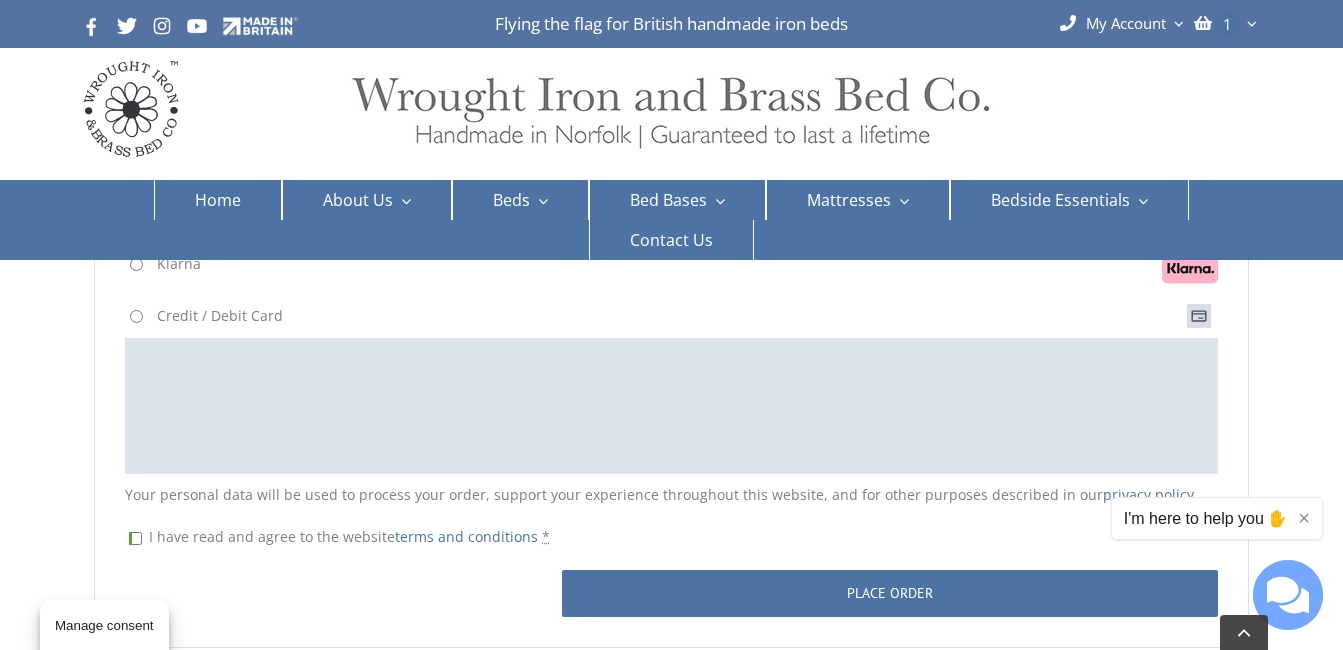 scroll, scrollTop: 2148, scrollLeft: 0, axis: vertical 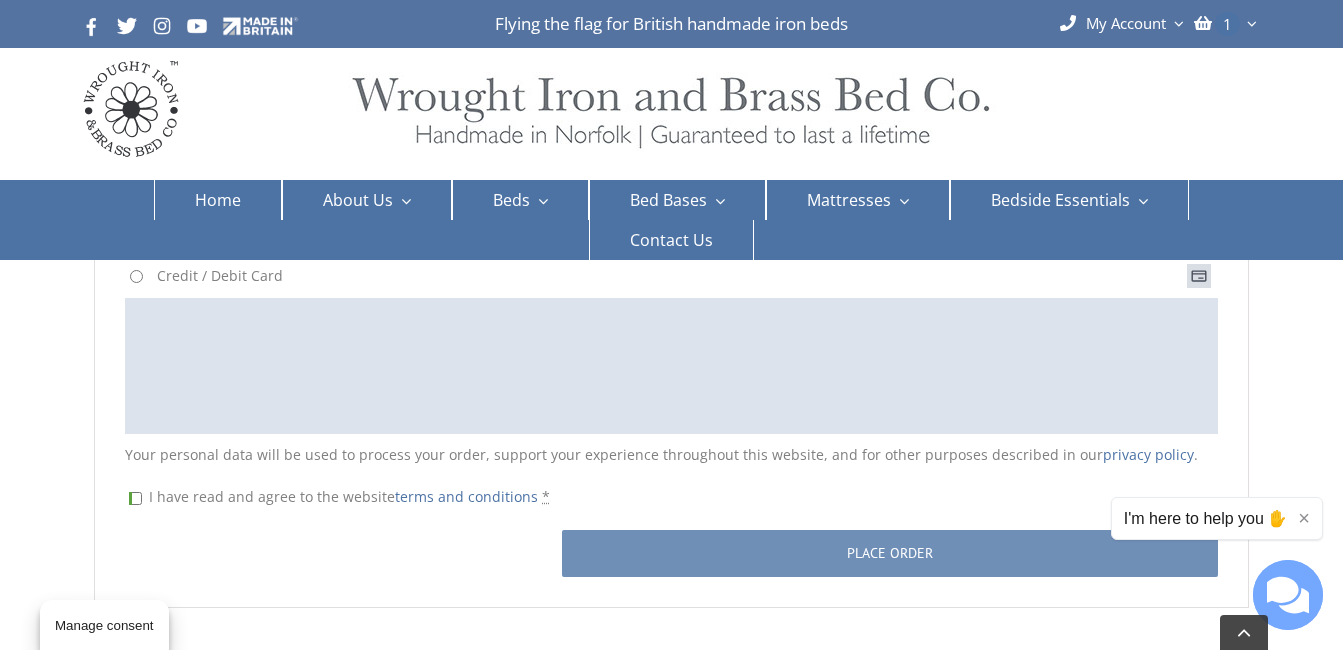 click on "Place order" at bounding box center [890, 553] 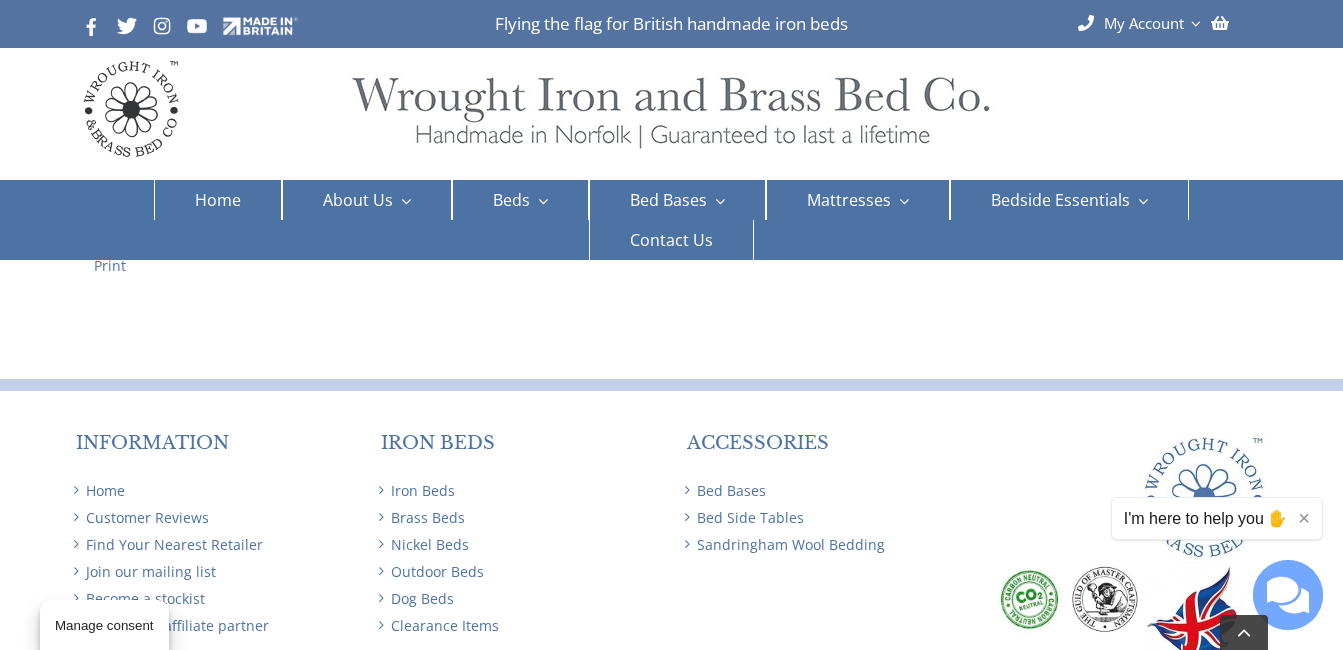 scroll, scrollTop: 760, scrollLeft: 0, axis: vertical 